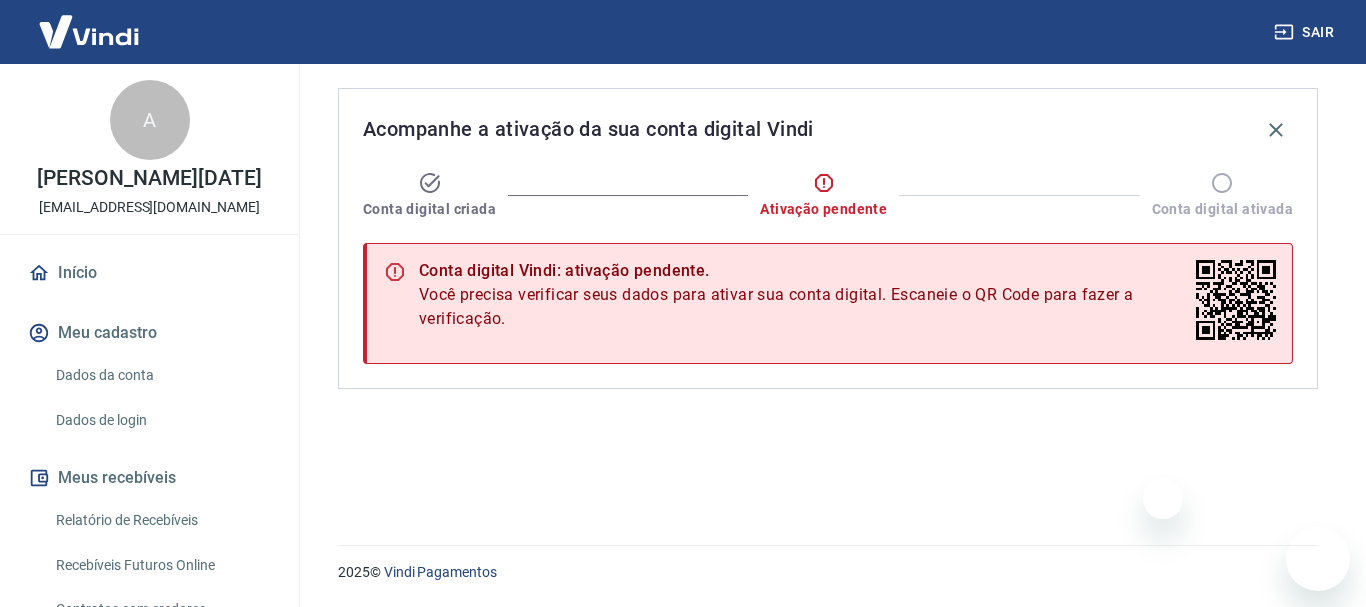 scroll, scrollTop: 0, scrollLeft: 0, axis: both 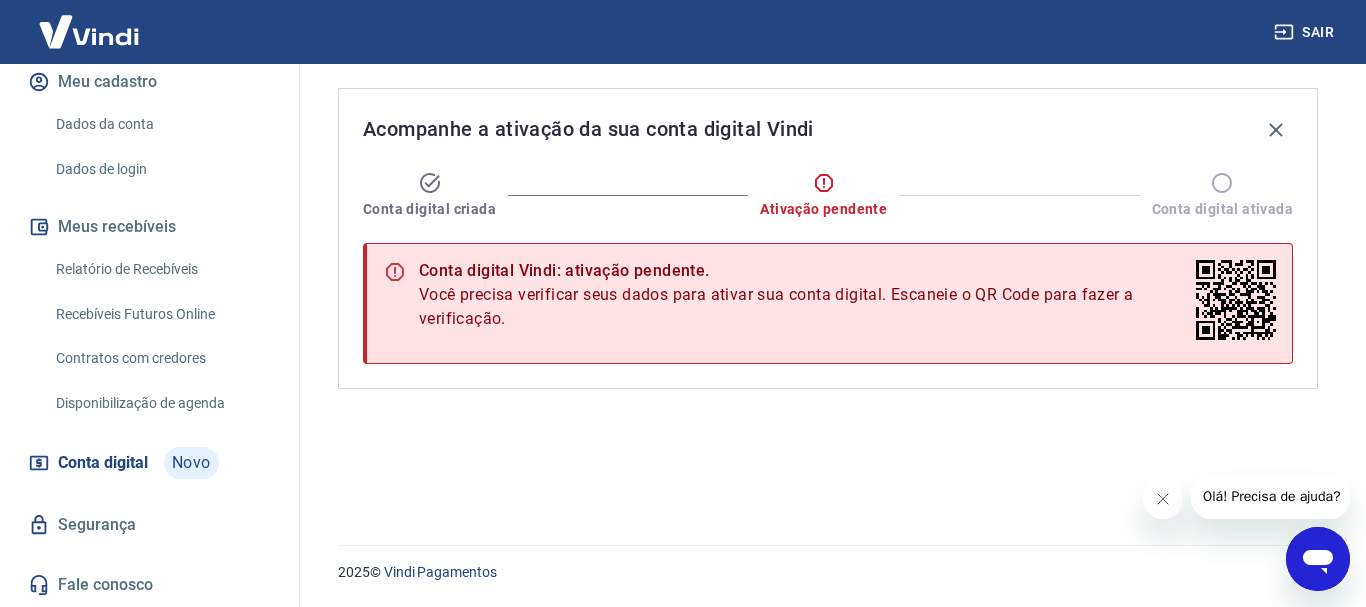 click on "Fale conosco" at bounding box center (149, 585) 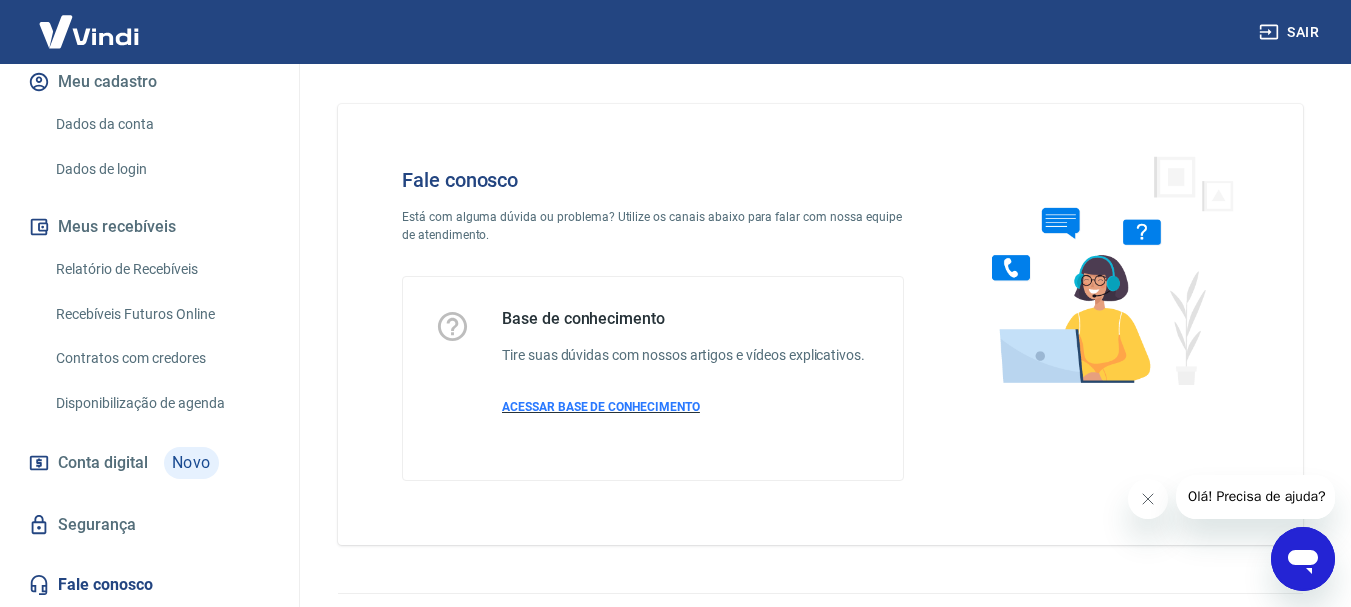 click on "ACESSAR BASE DE CONHECIMENTO" at bounding box center [601, 407] 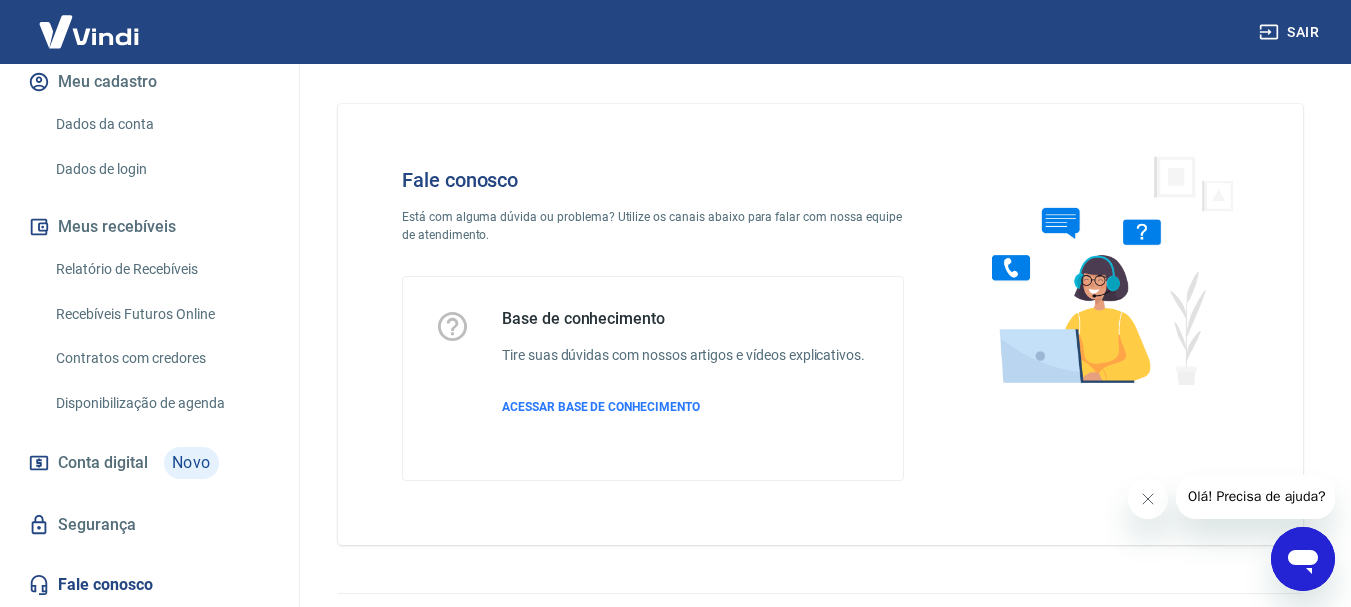 click 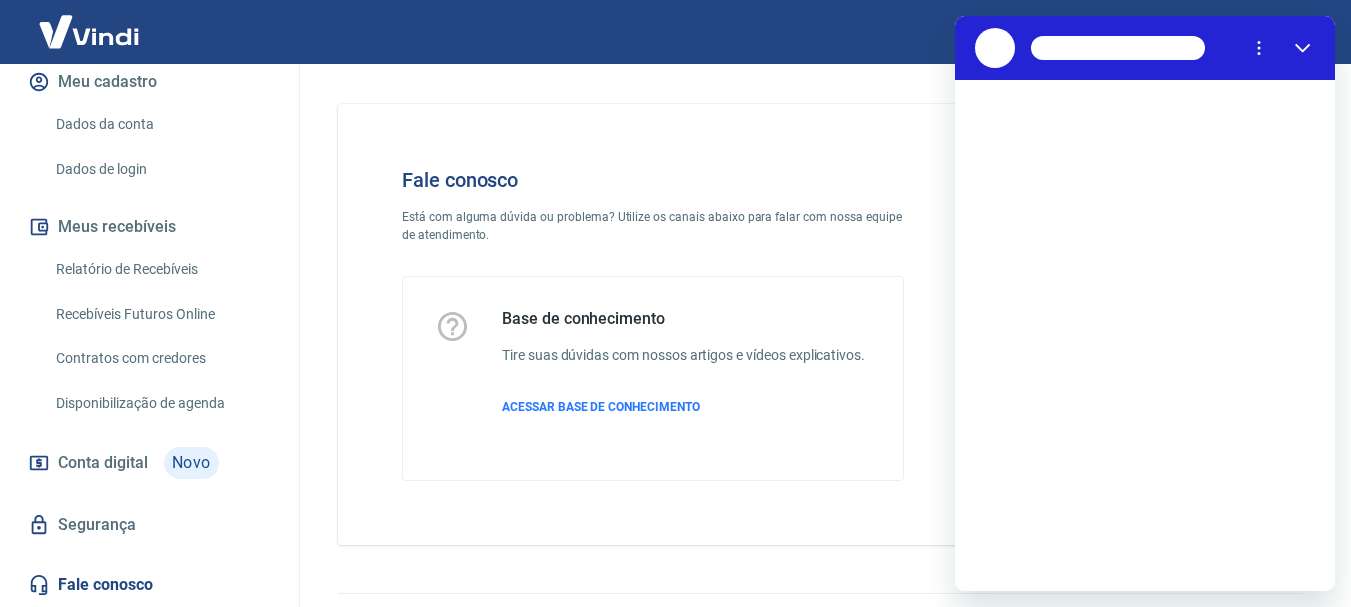 scroll, scrollTop: 0, scrollLeft: 0, axis: both 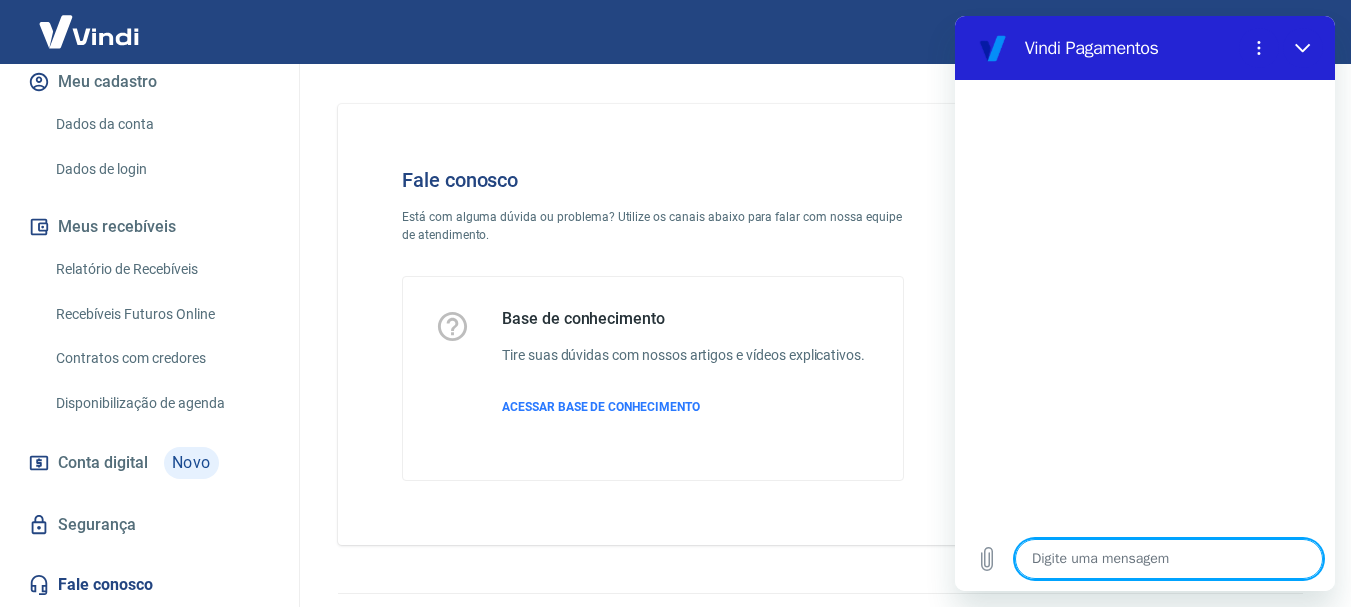 type on "B" 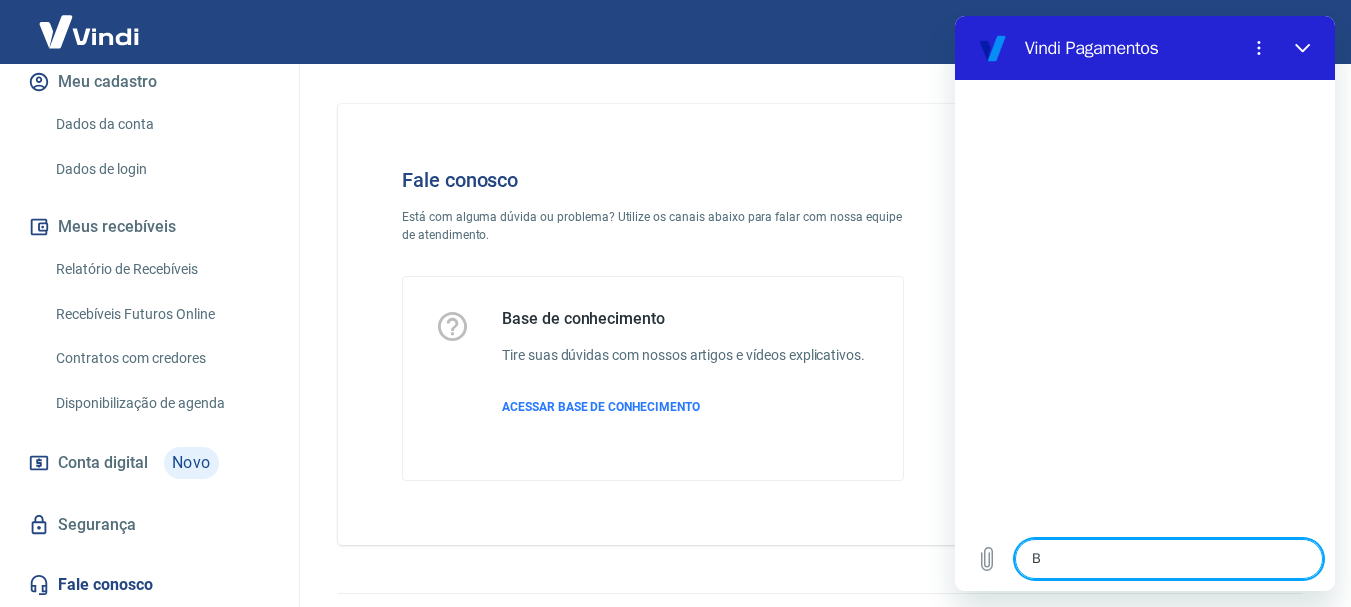 type on "x" 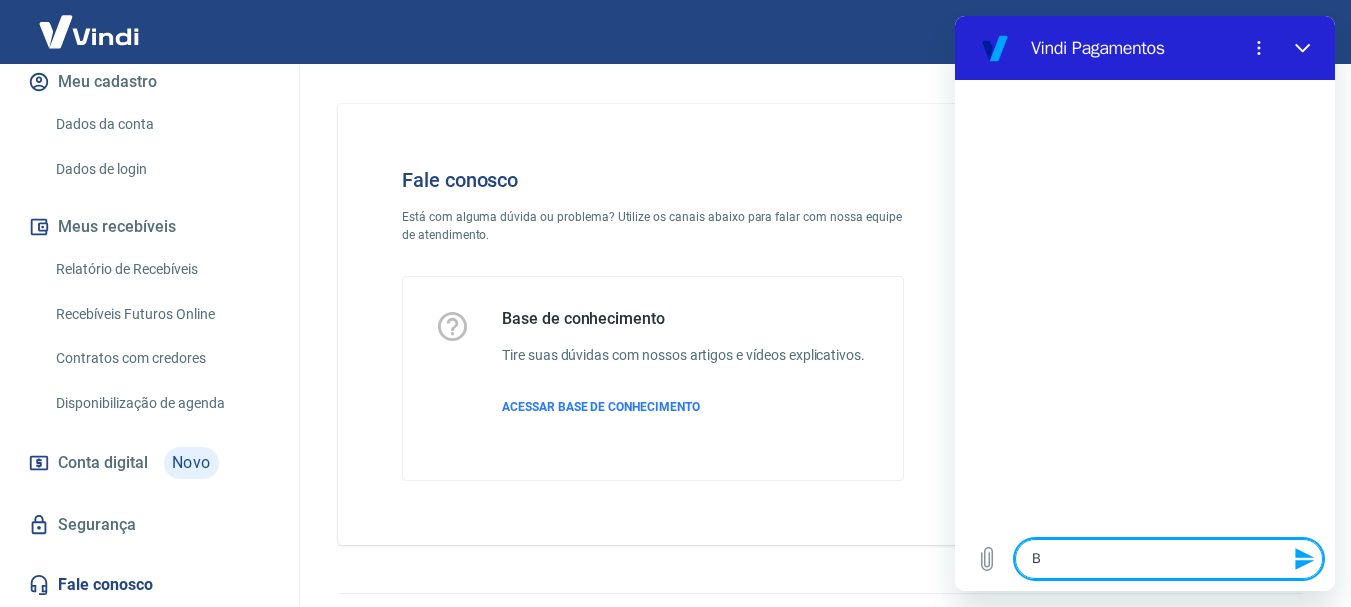 type on "Bo" 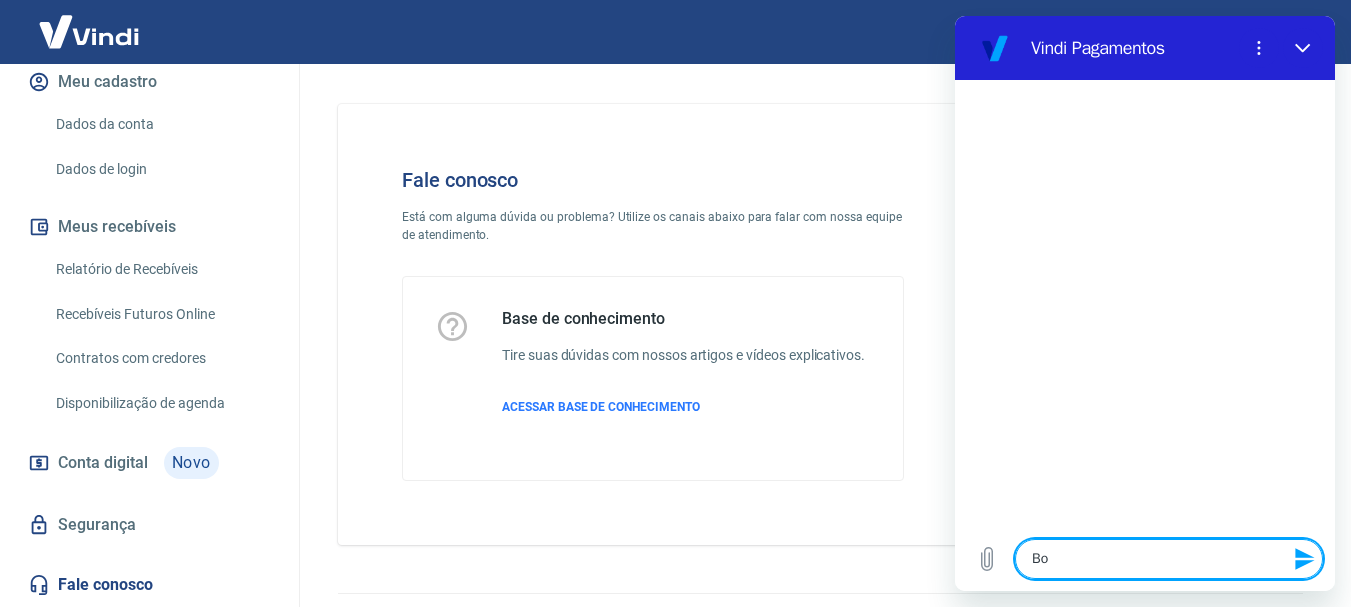 type on "Boa" 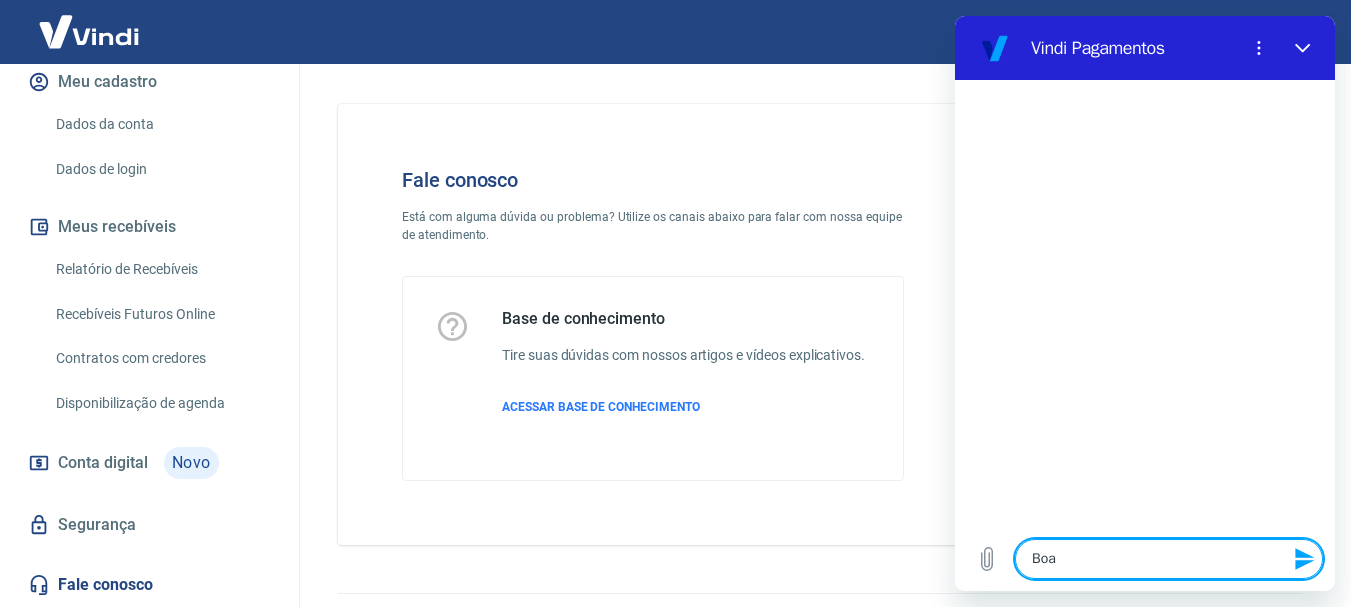 type on "Boa" 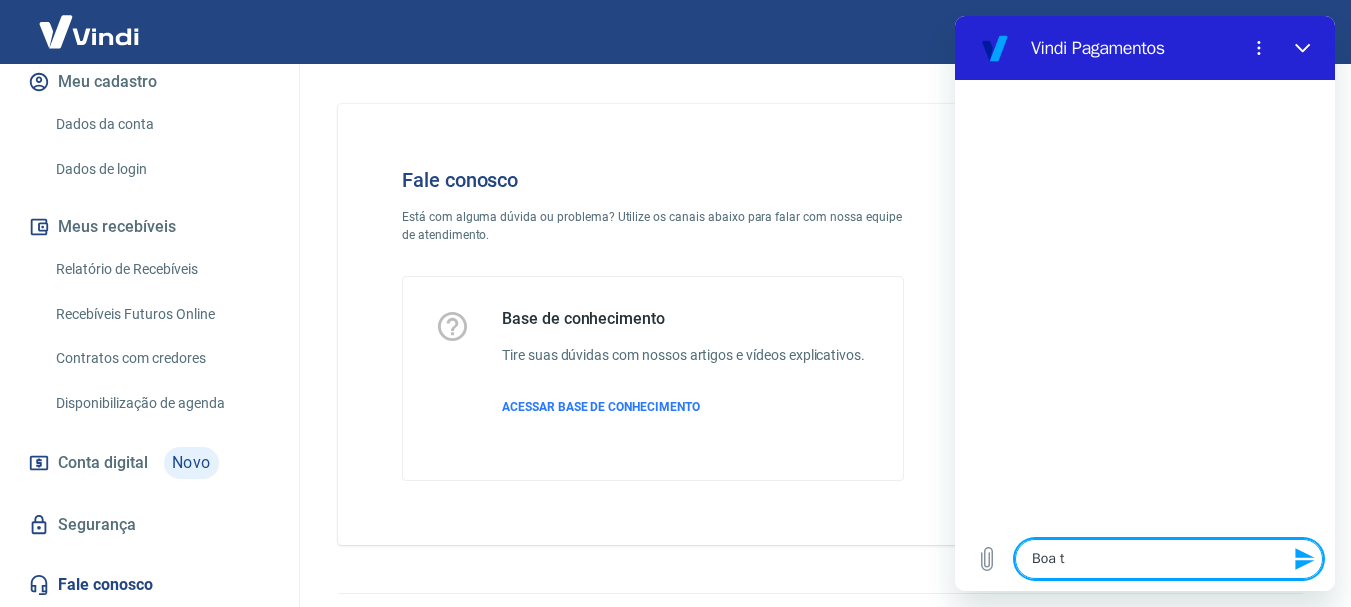 type on "Boa ta" 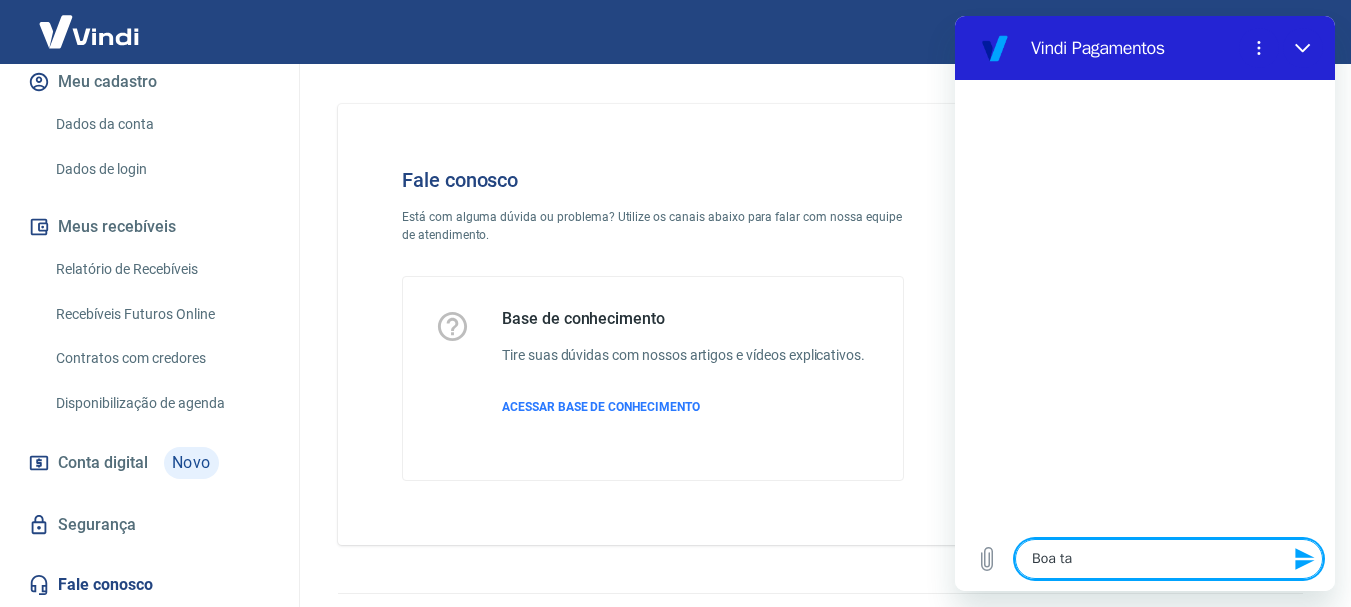 type on "x" 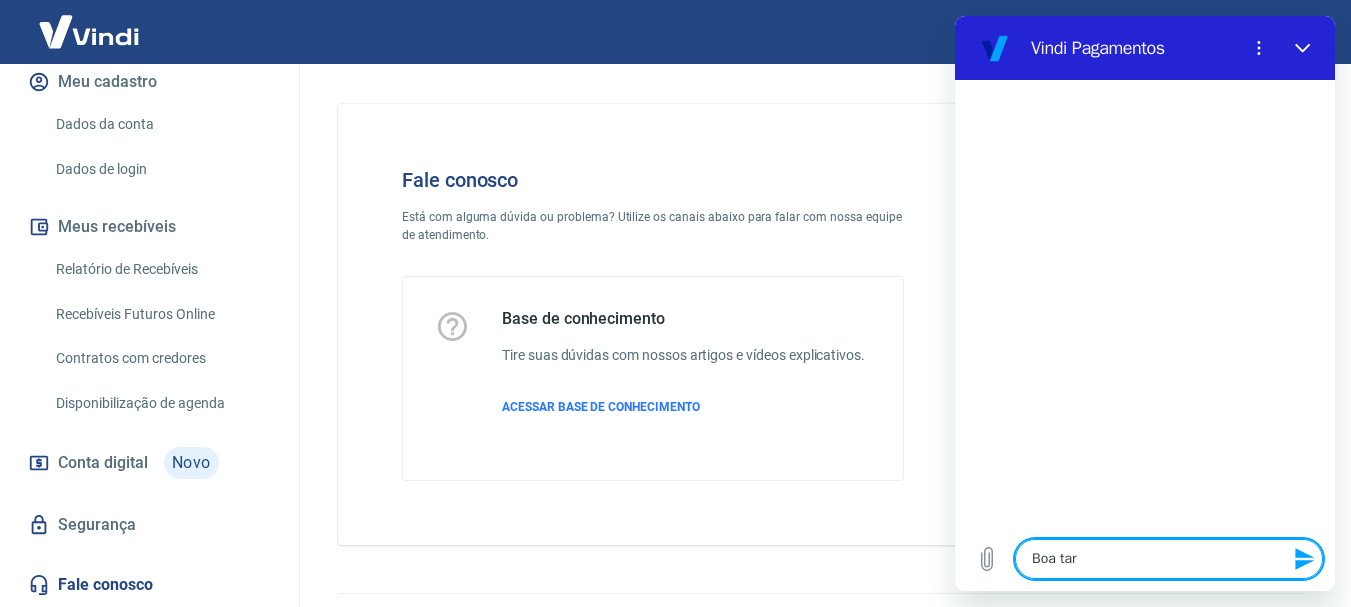 type on "Boa tard" 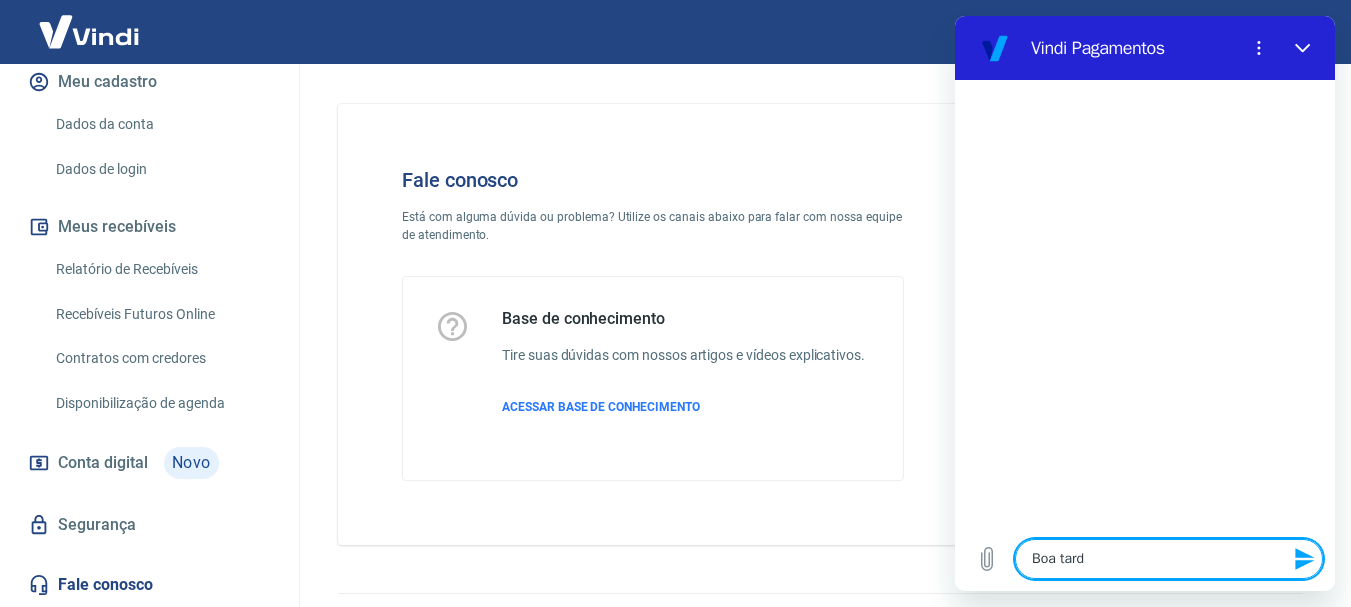 type on "Boa tarde" 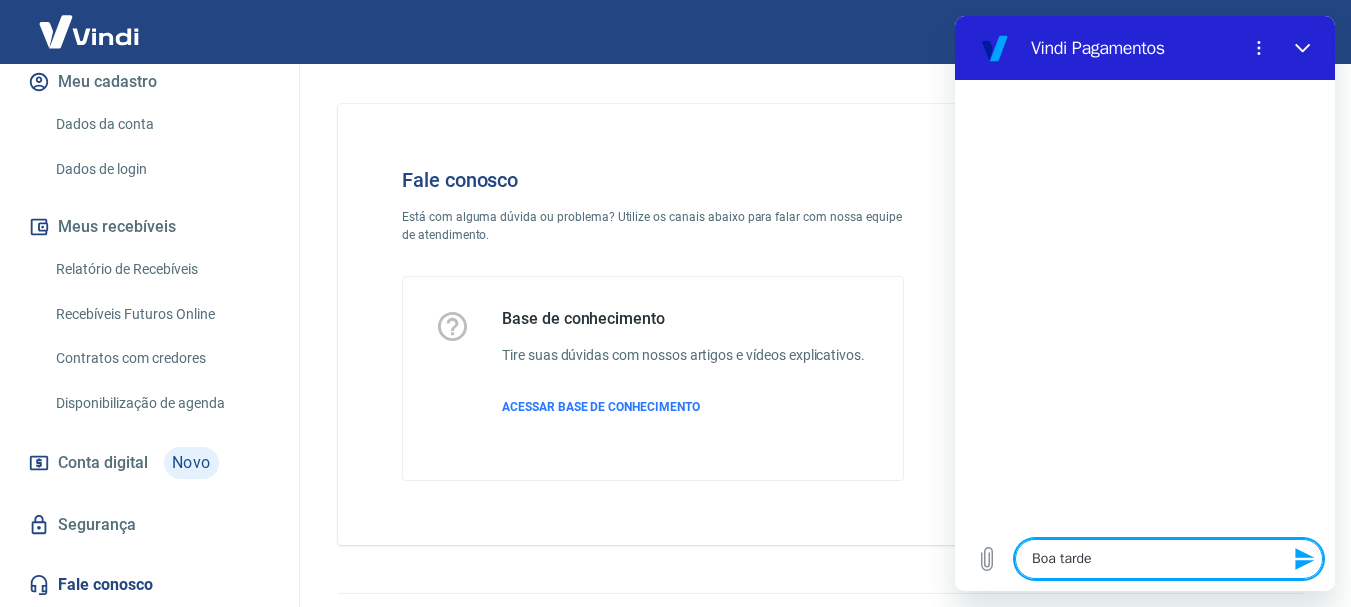 type on "x" 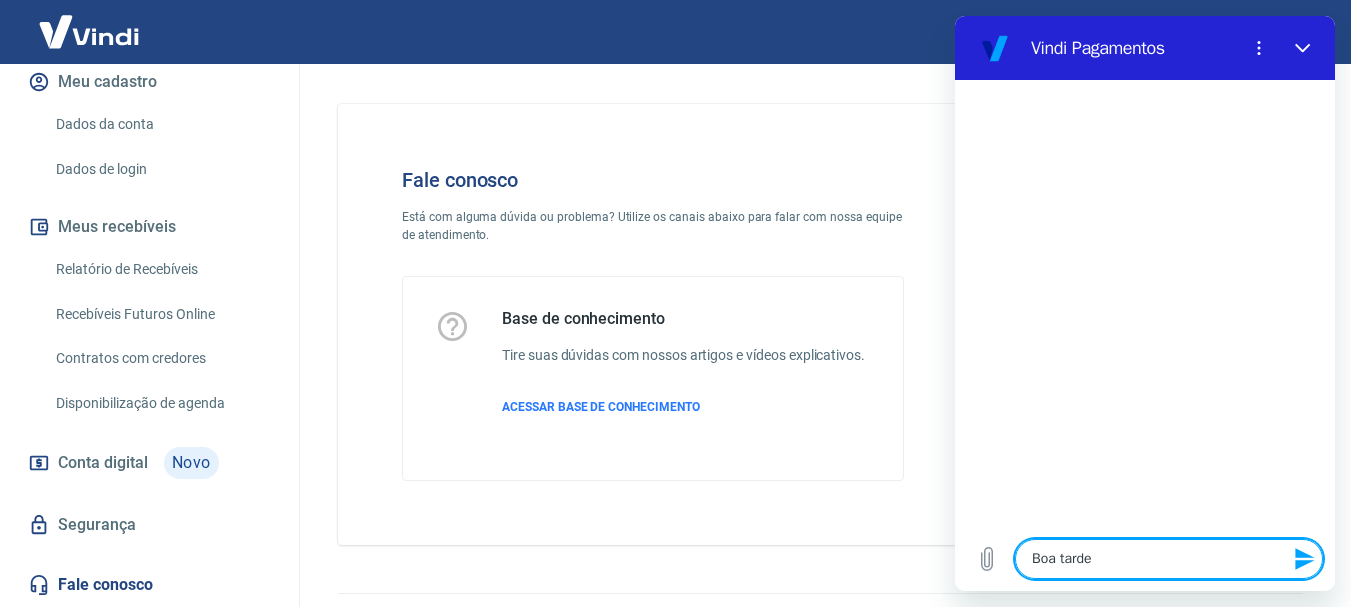 type 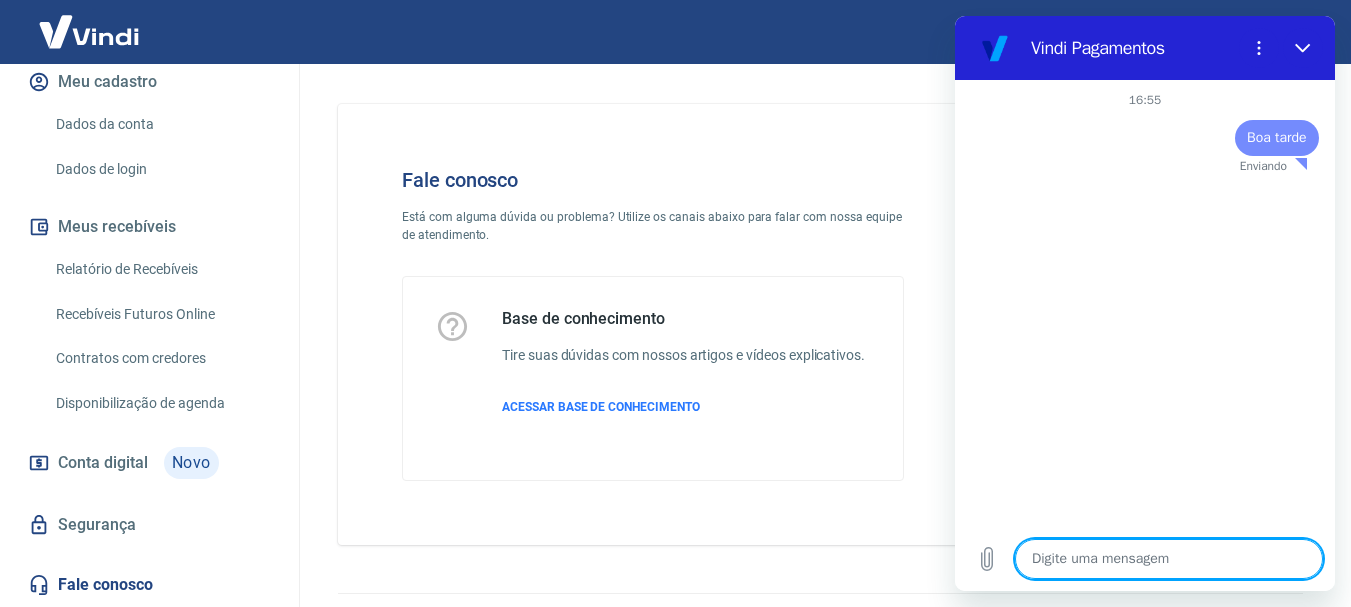 type on "x" 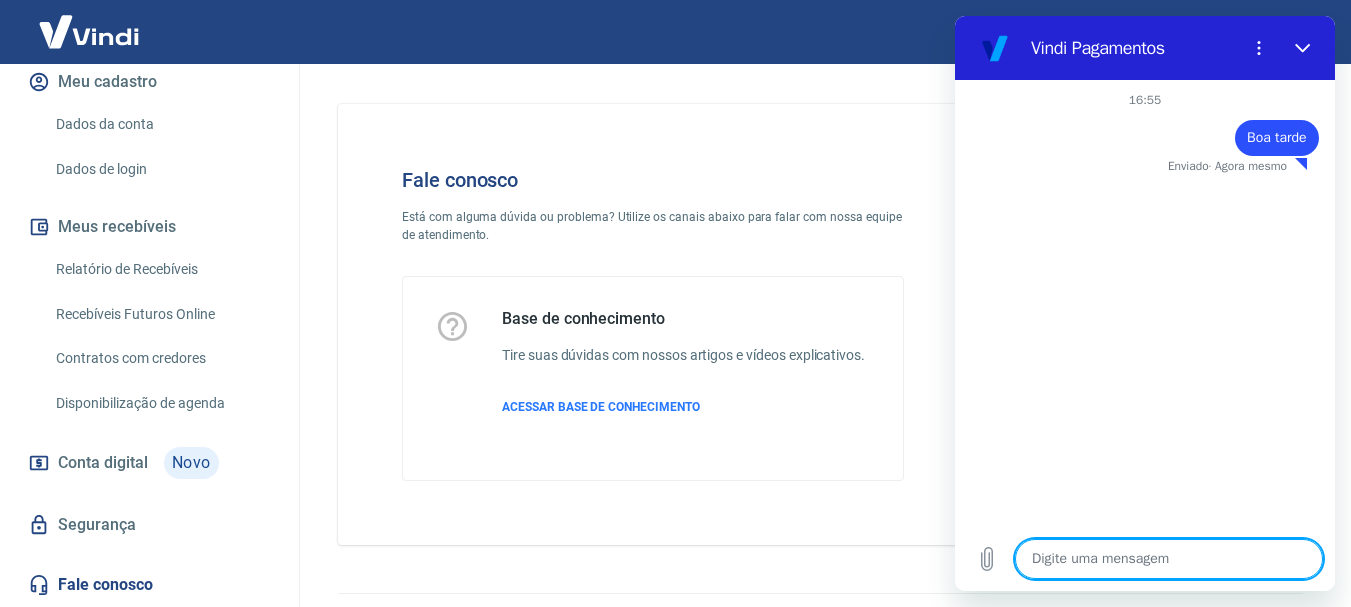 type on "C" 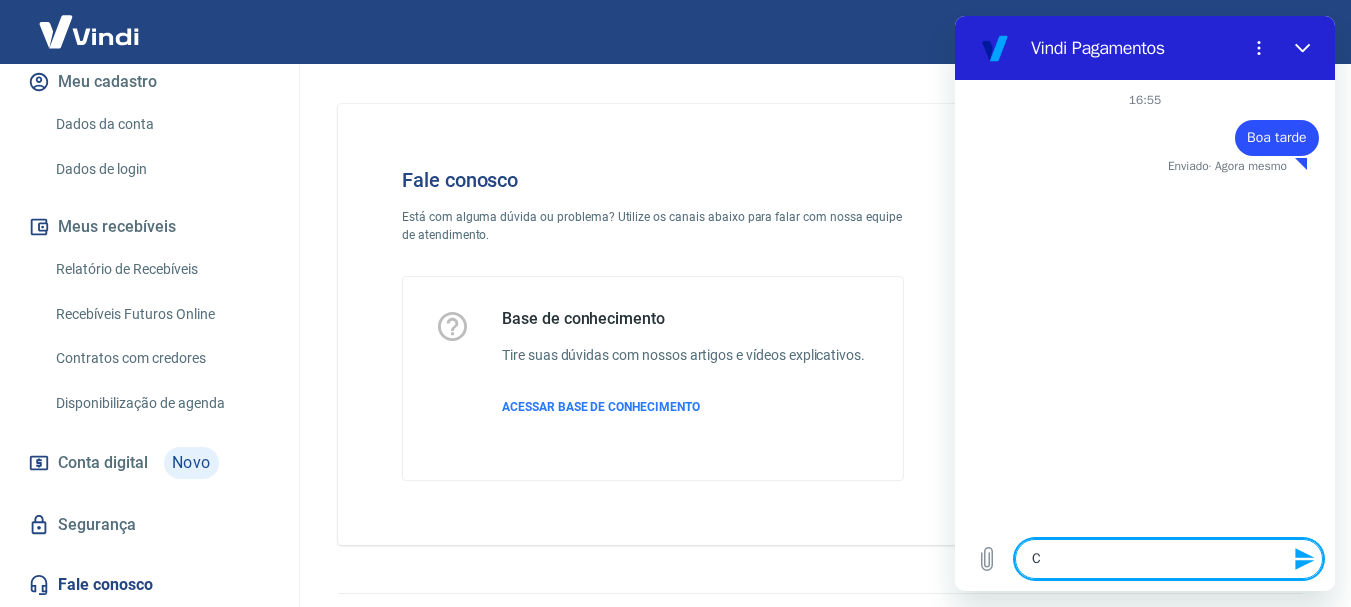 type on "Co" 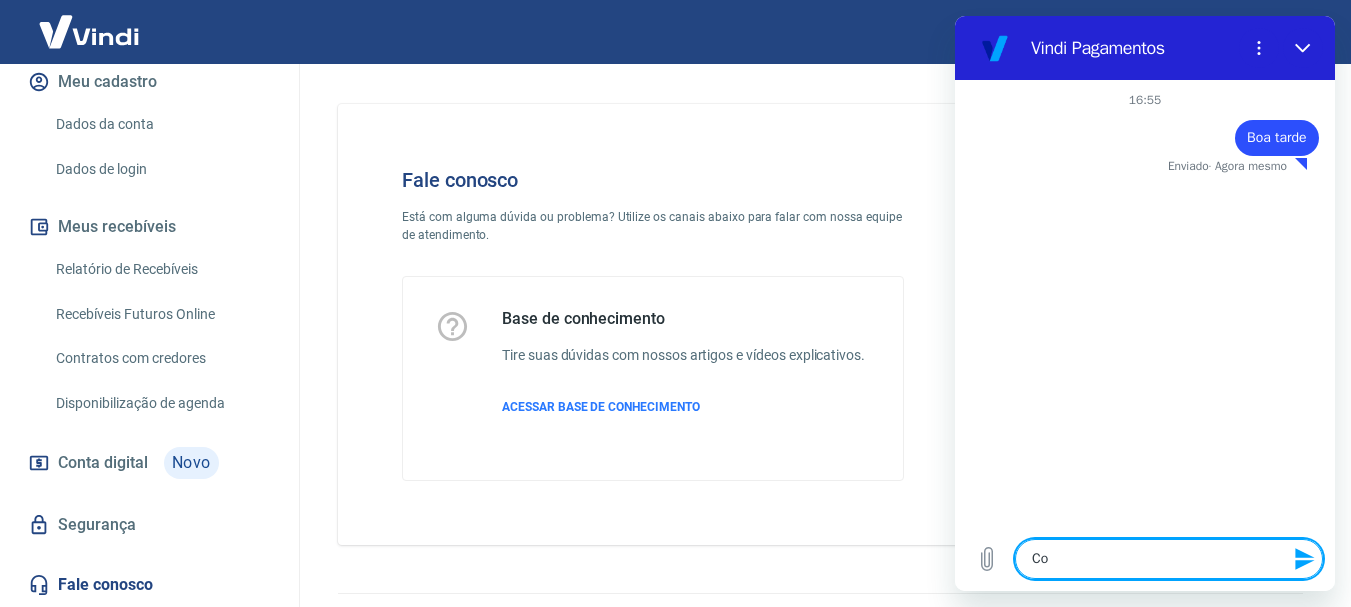 type on "Col" 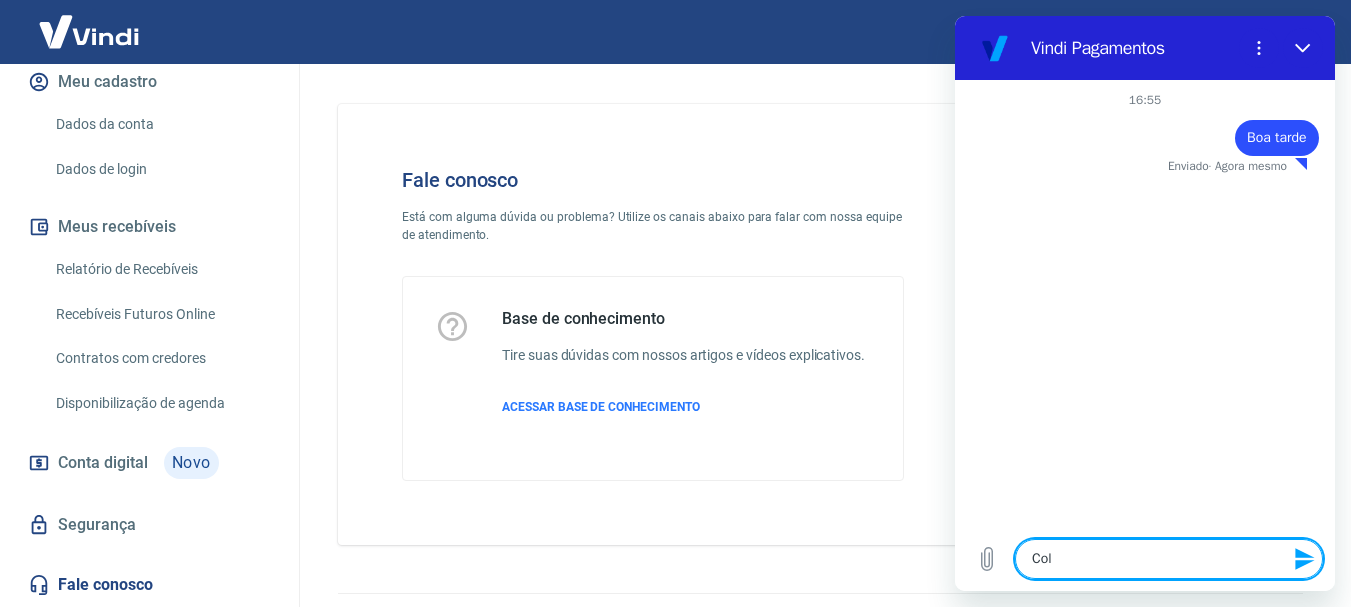type on "Colo" 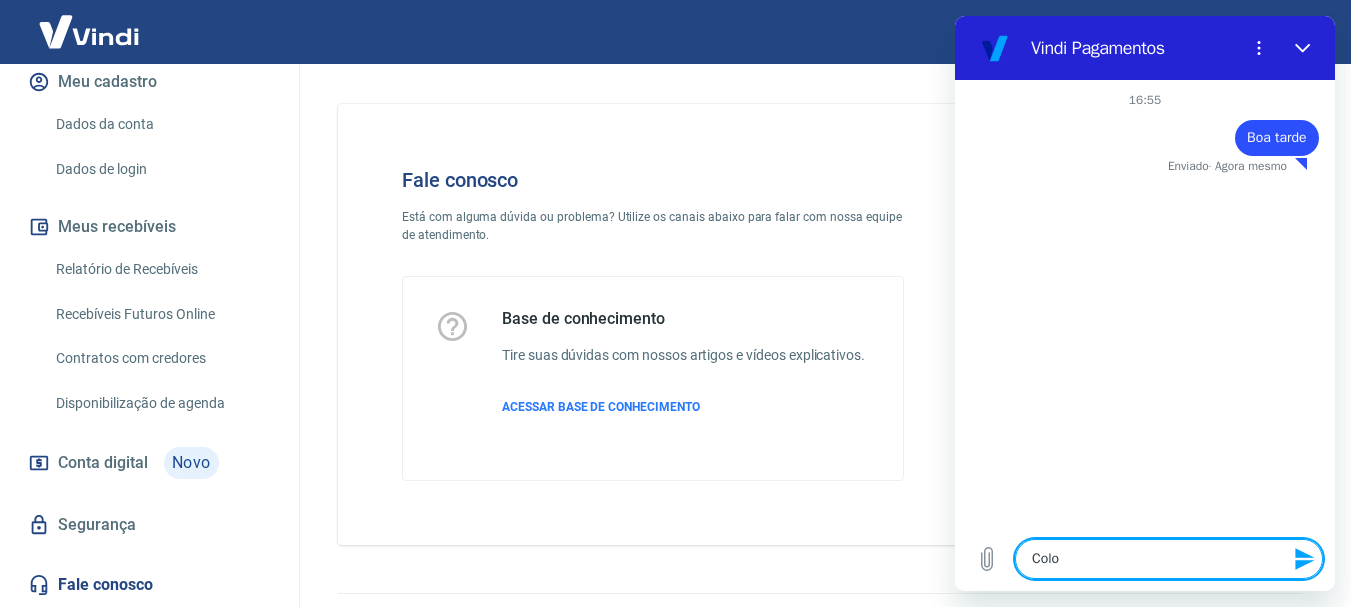 type on "x" 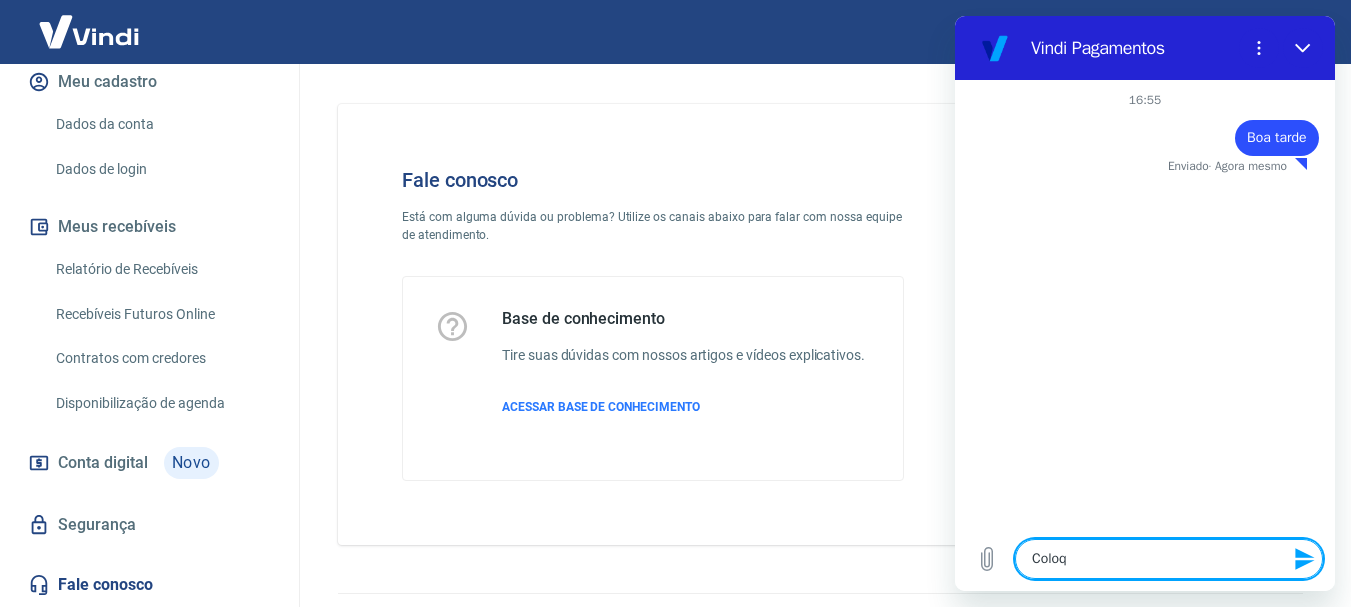 type on "Coloqu" 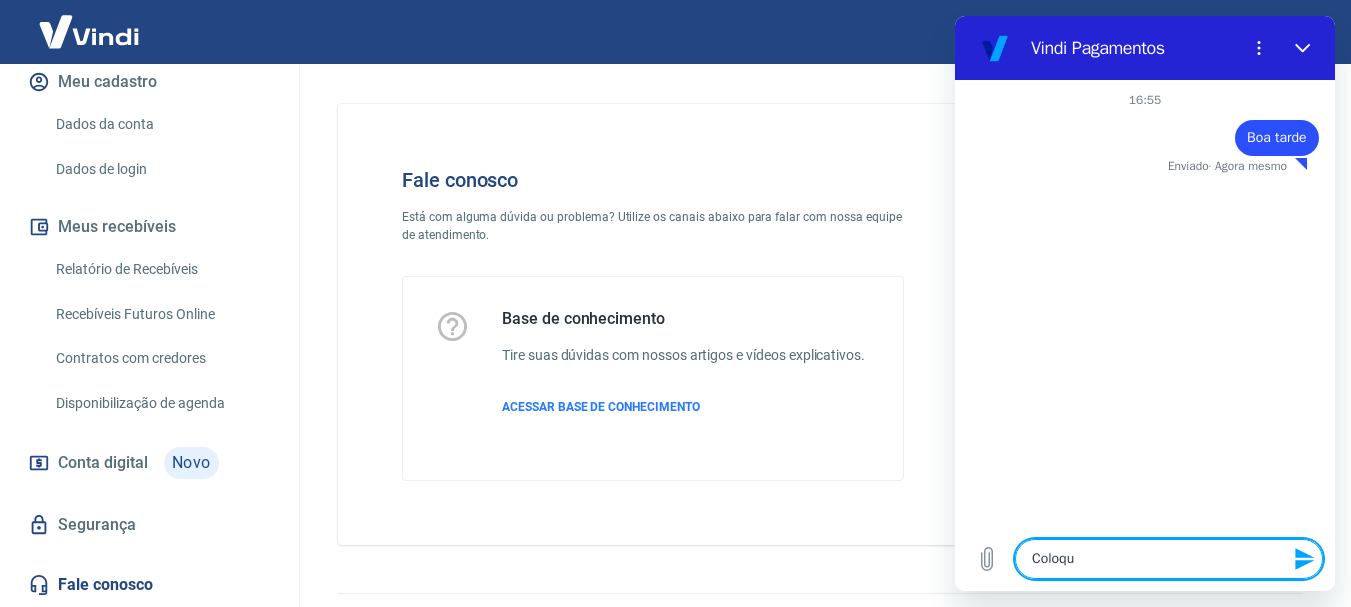 type on "Coloque" 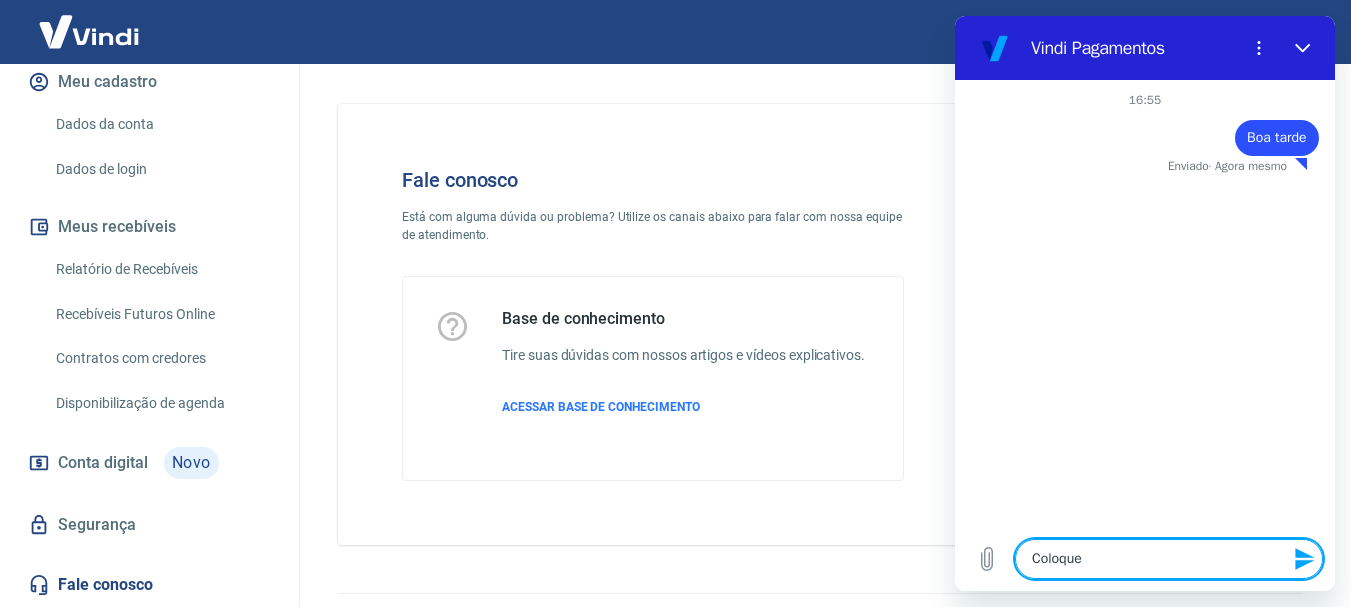 type on "Coloquei" 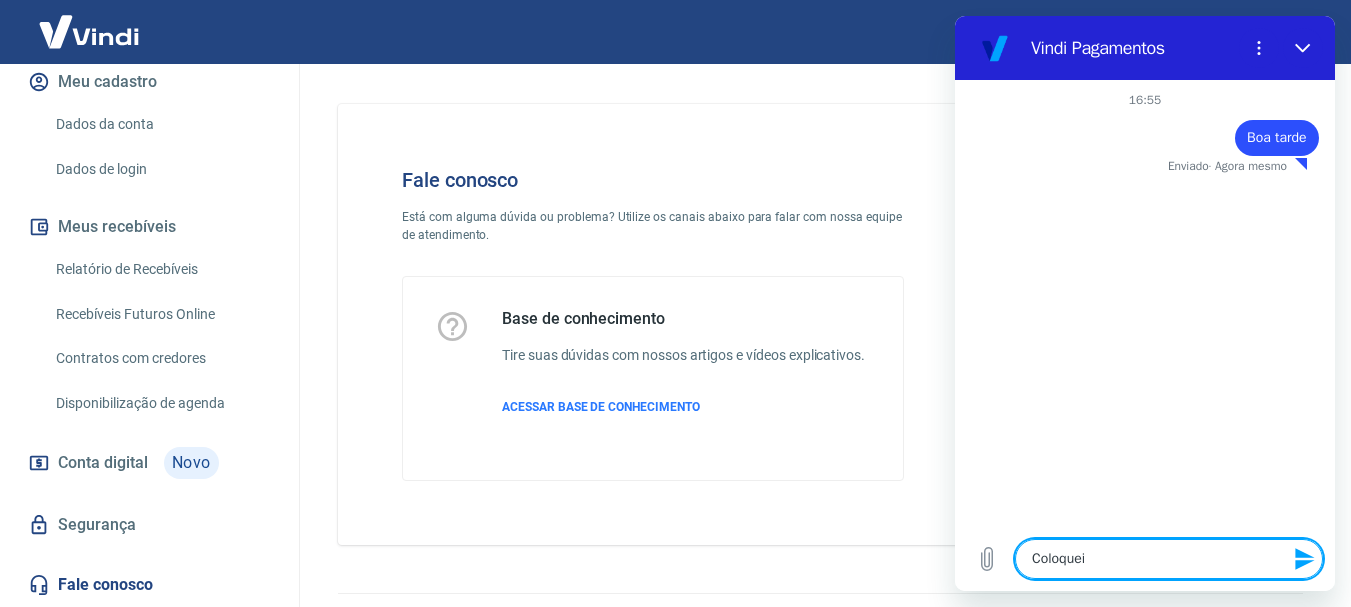 type on "Coloquei" 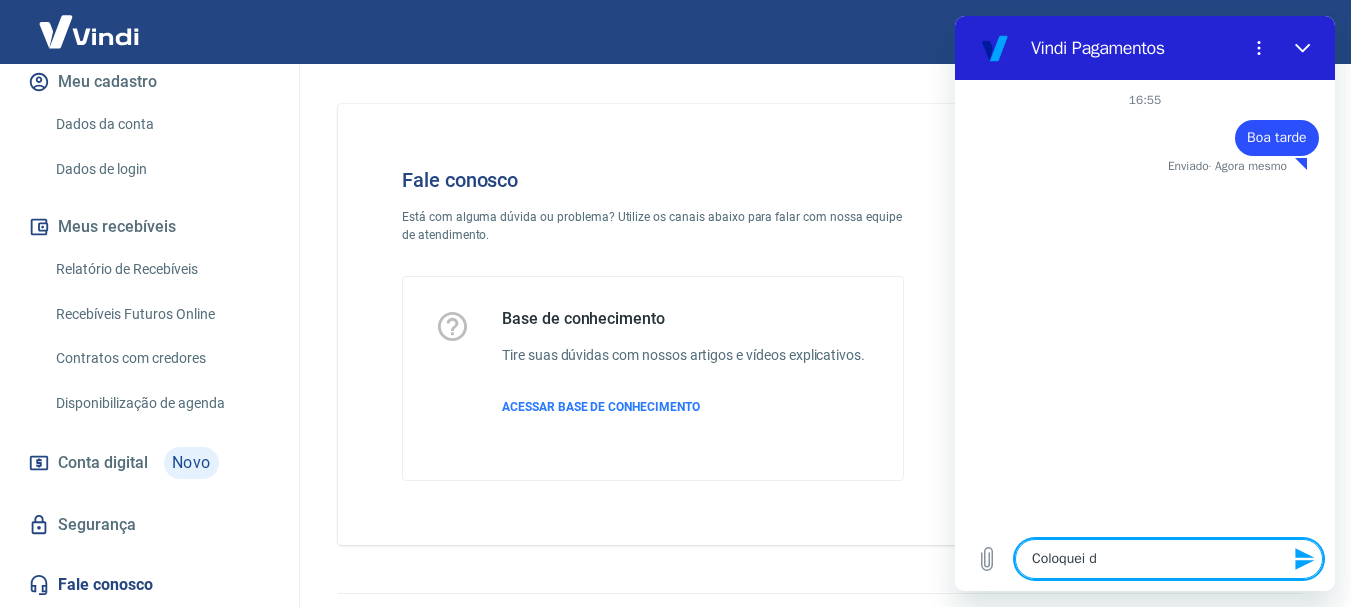 type on "Coloquei di" 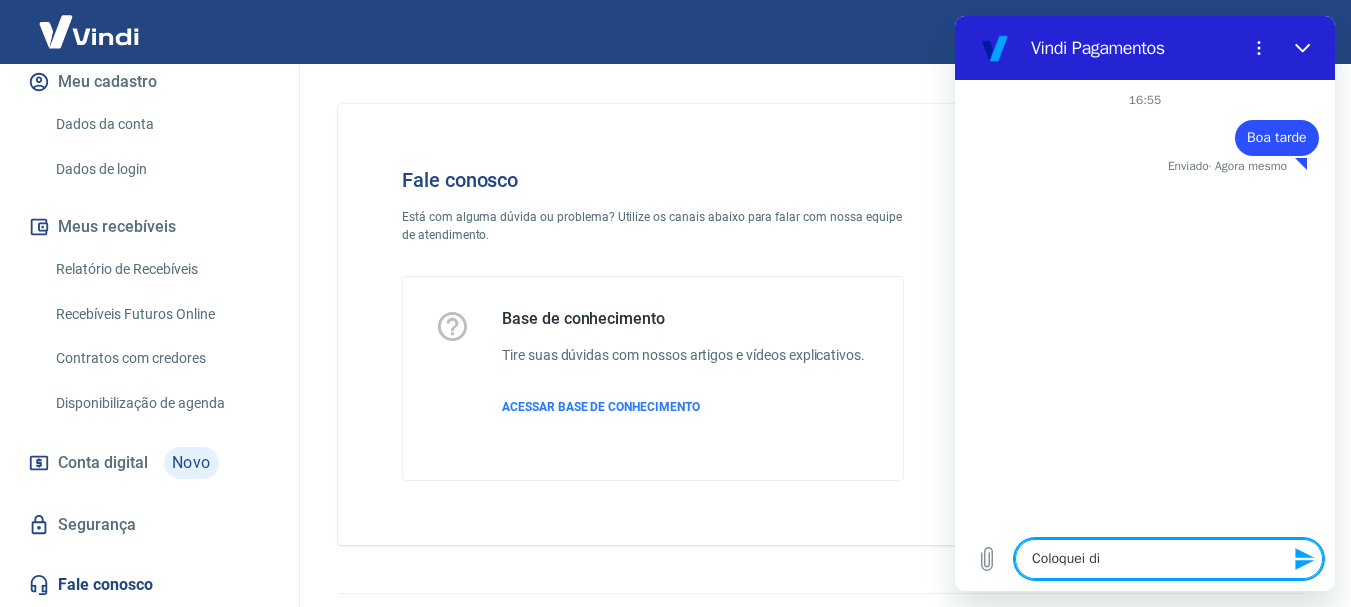 type on "x" 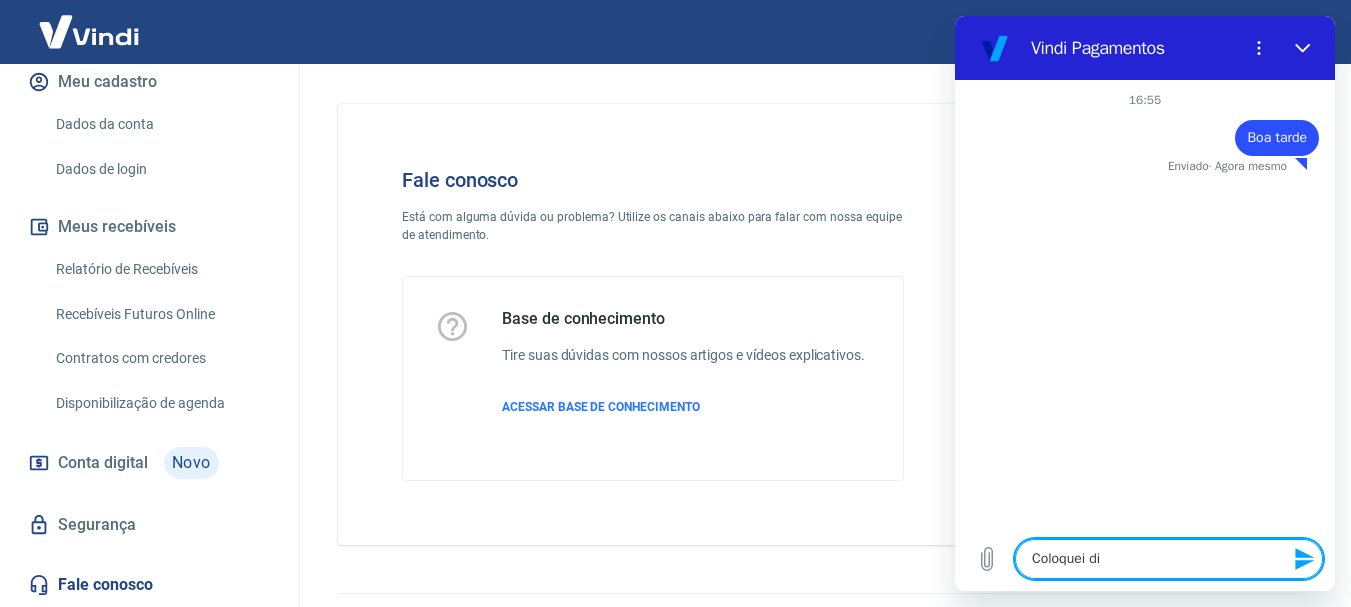 type on "Coloquei din" 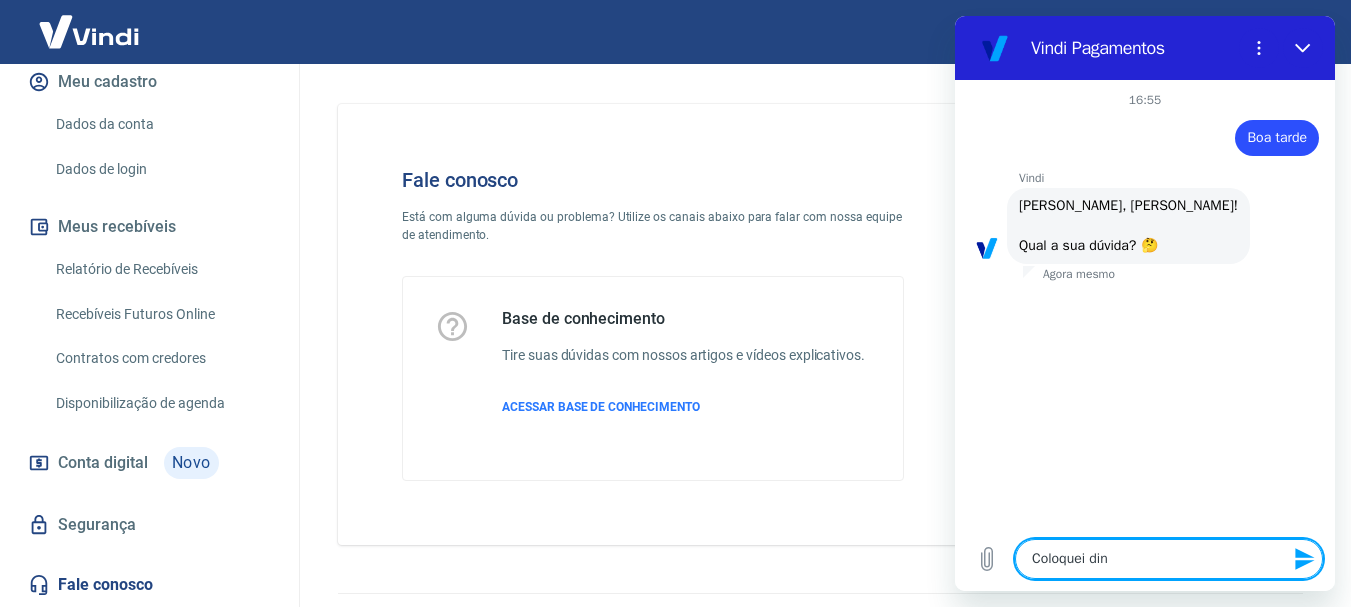 type on "Coloquei dinh" 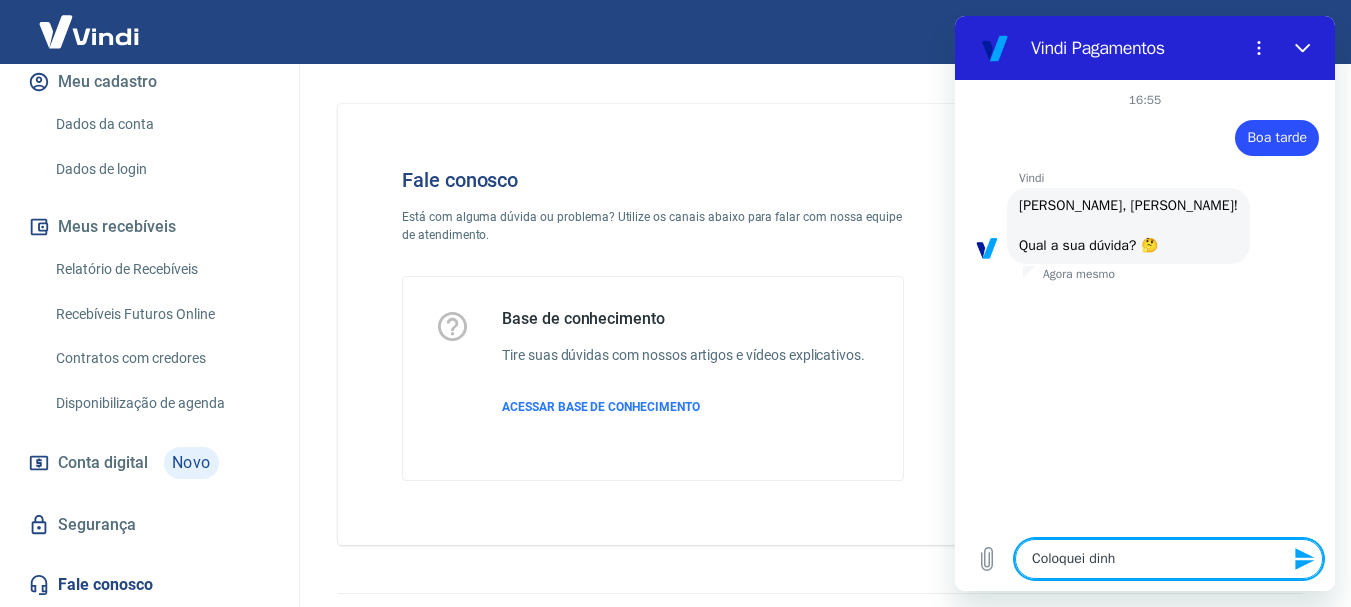 type on "Coloquei dinhe" 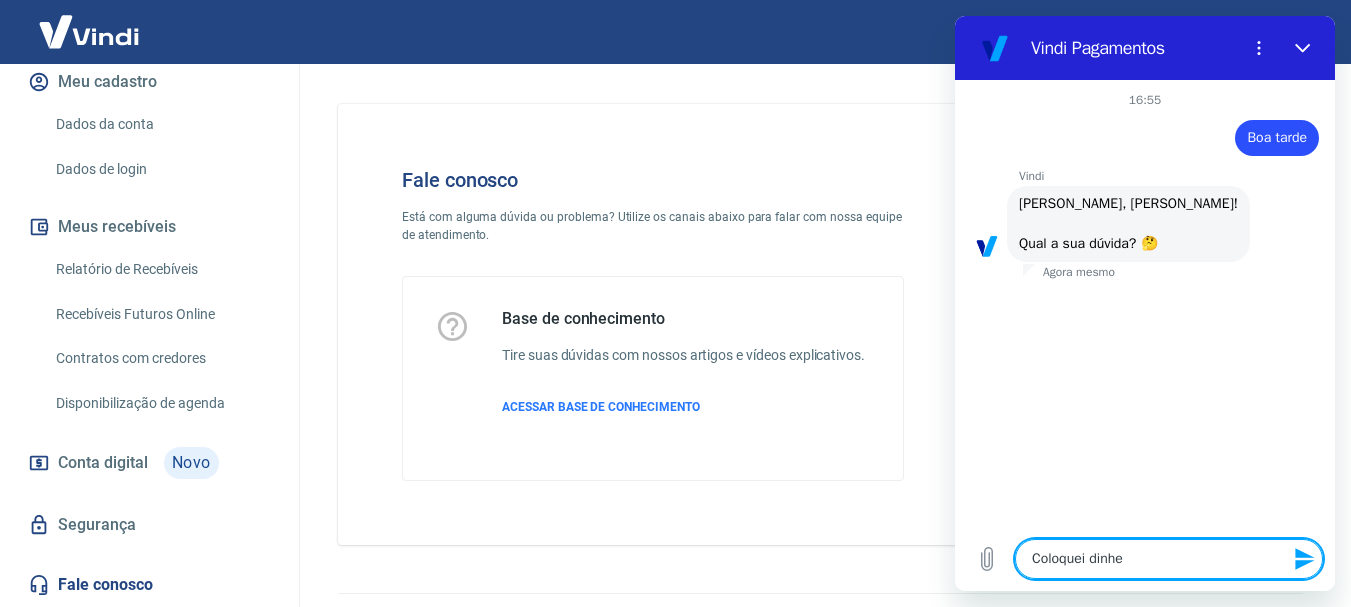 type on "Coloquei dinhei" 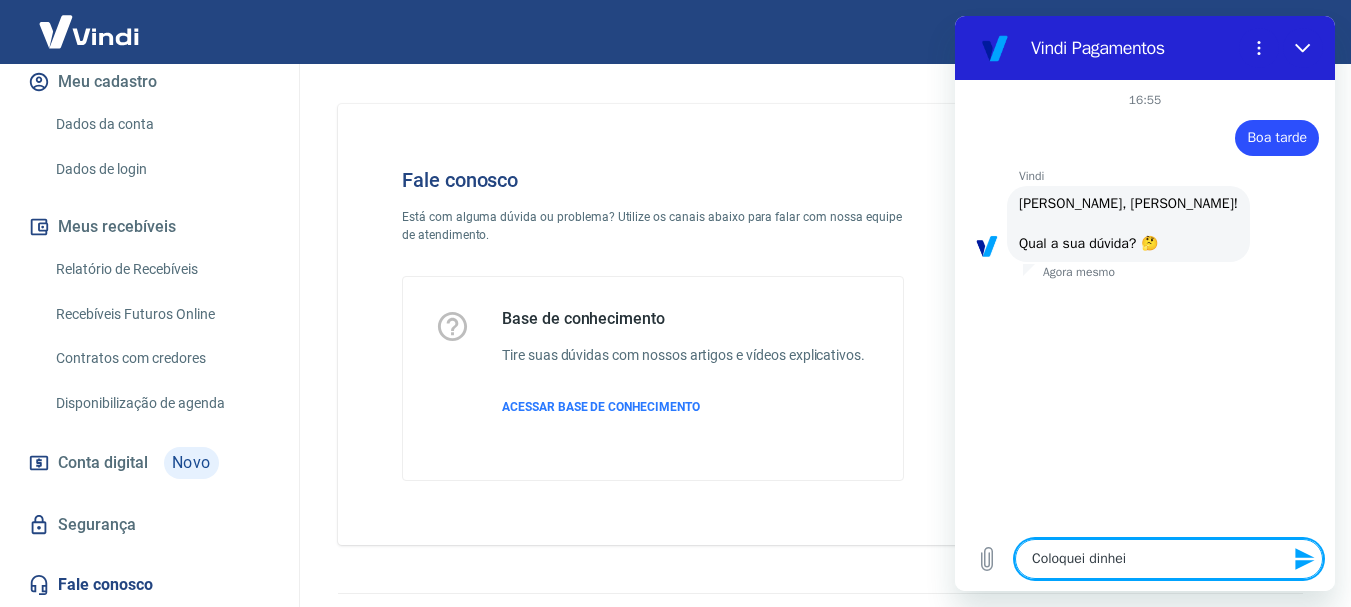 type on "x" 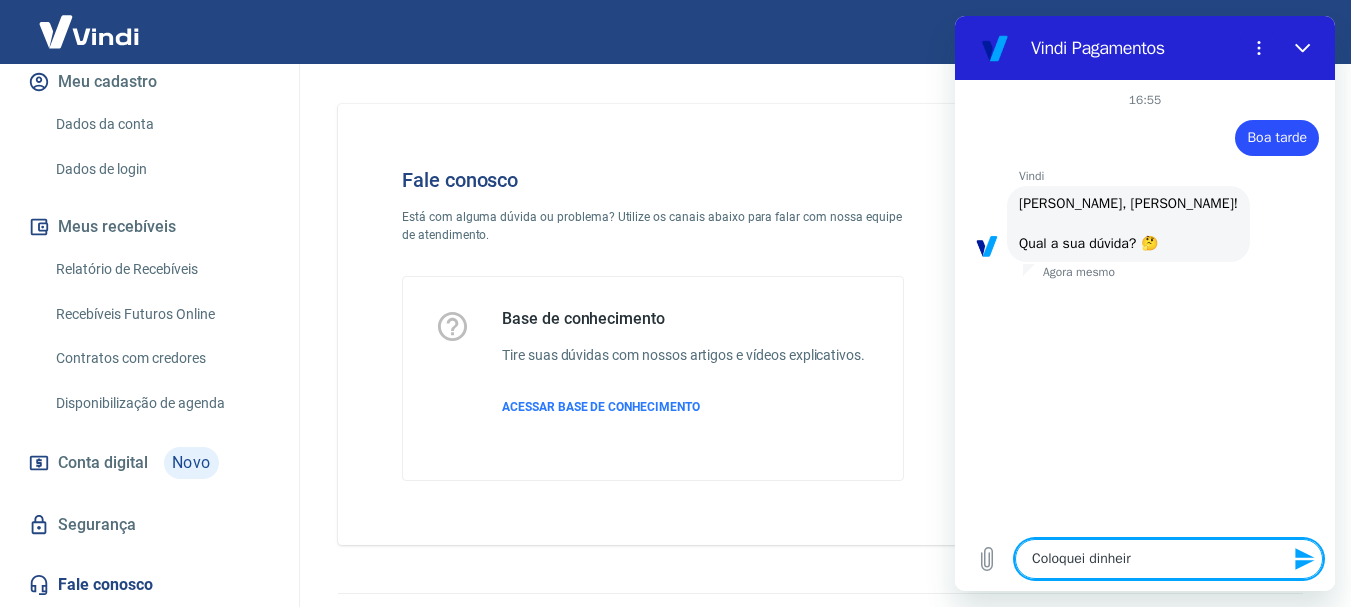 type on "Coloquei dinheiro" 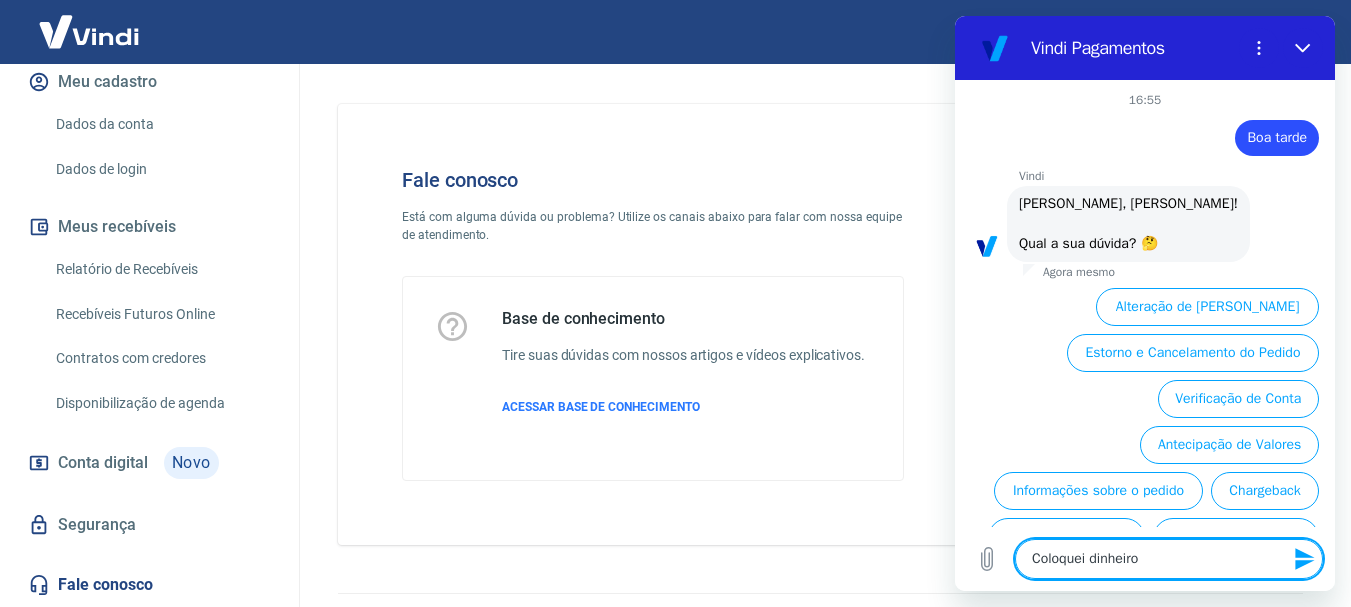 scroll, scrollTop: 80, scrollLeft: 0, axis: vertical 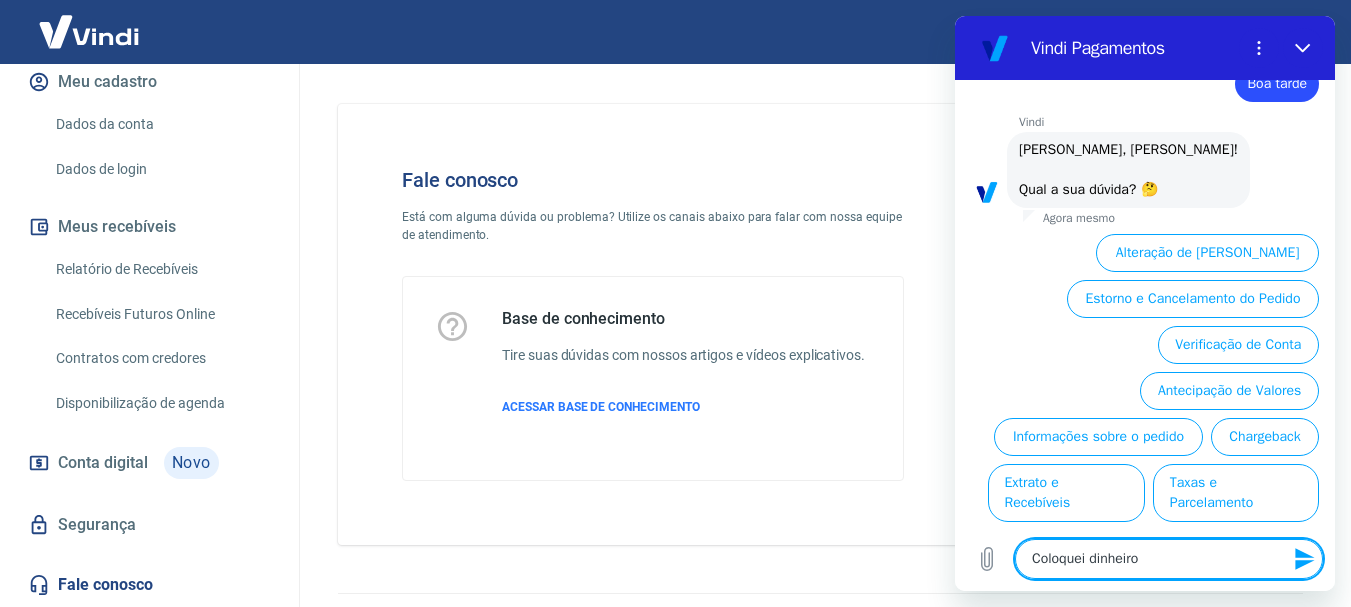 type on "Coloquei dinheiro" 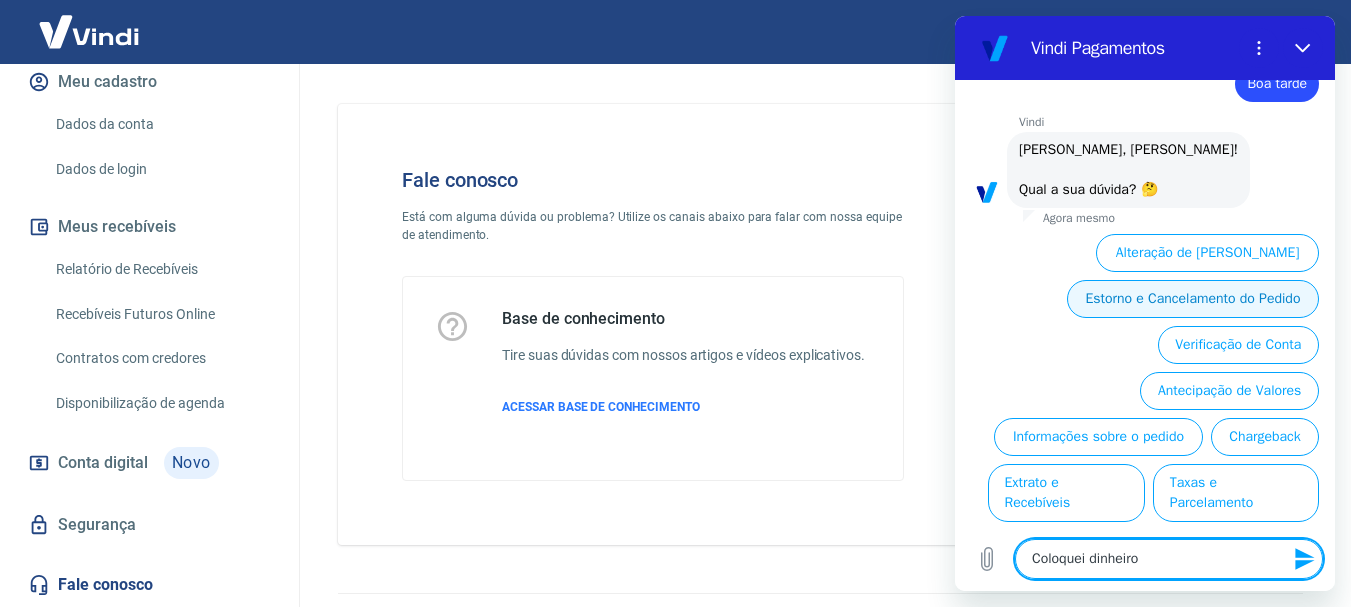 type on "Coloquei dinheiro" 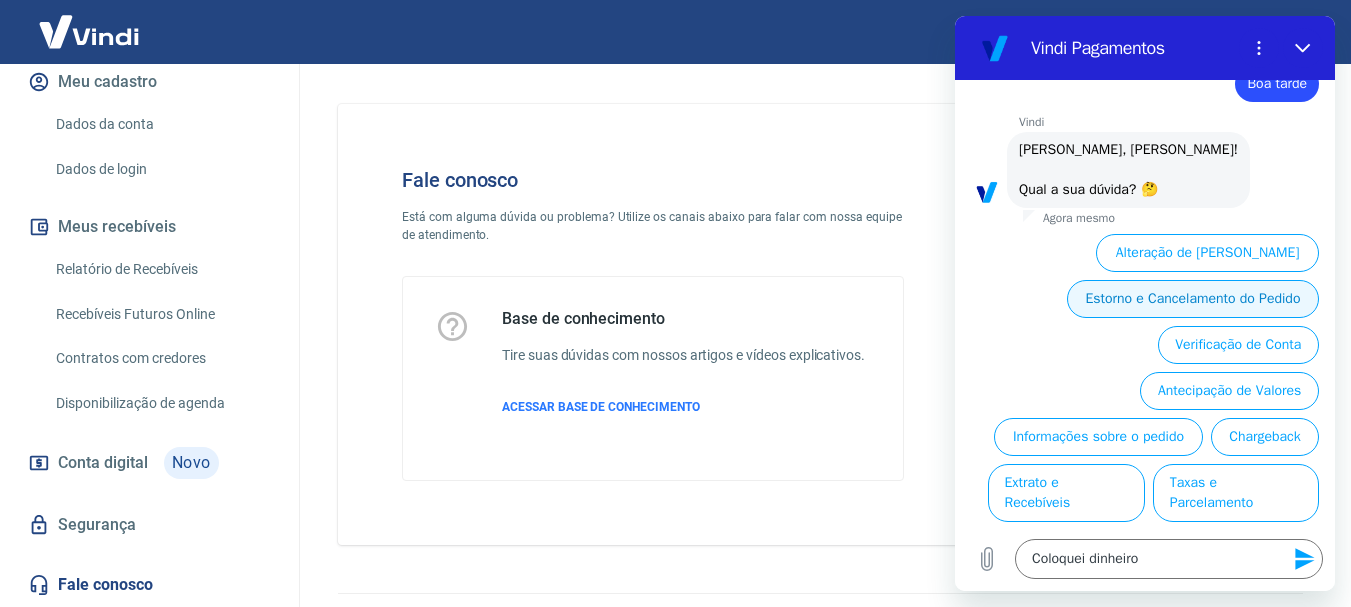 click on "Estorno e Cancelamento do Pedido" at bounding box center (1193, 299) 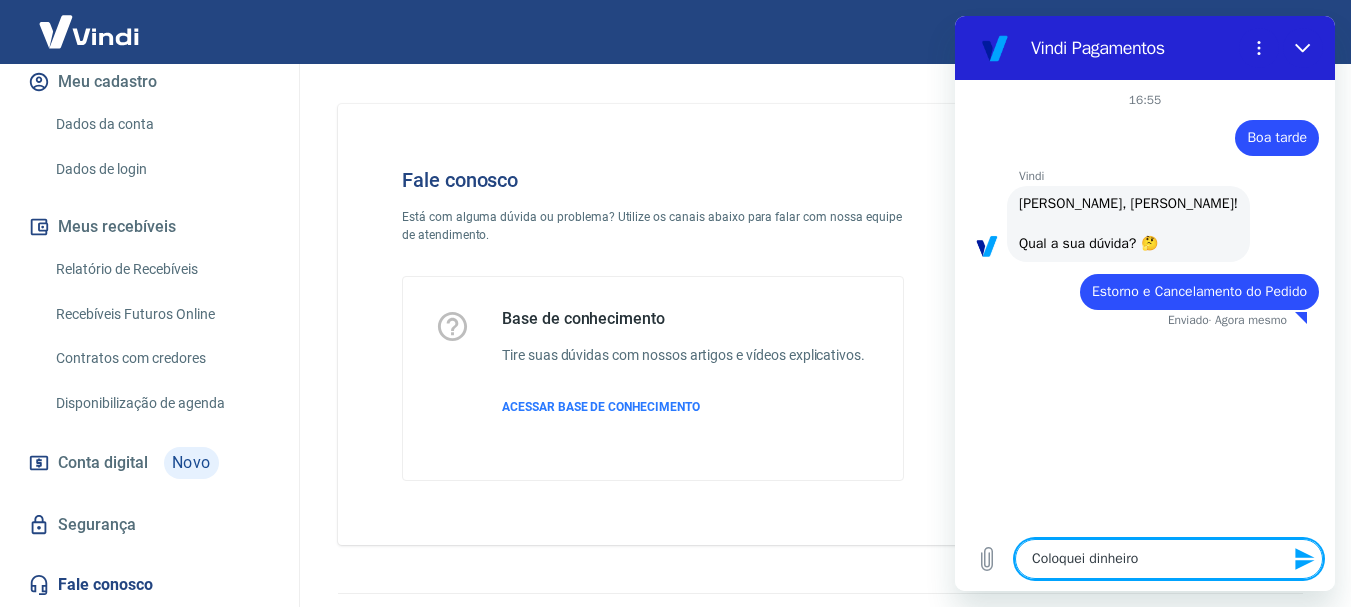 type on "x" 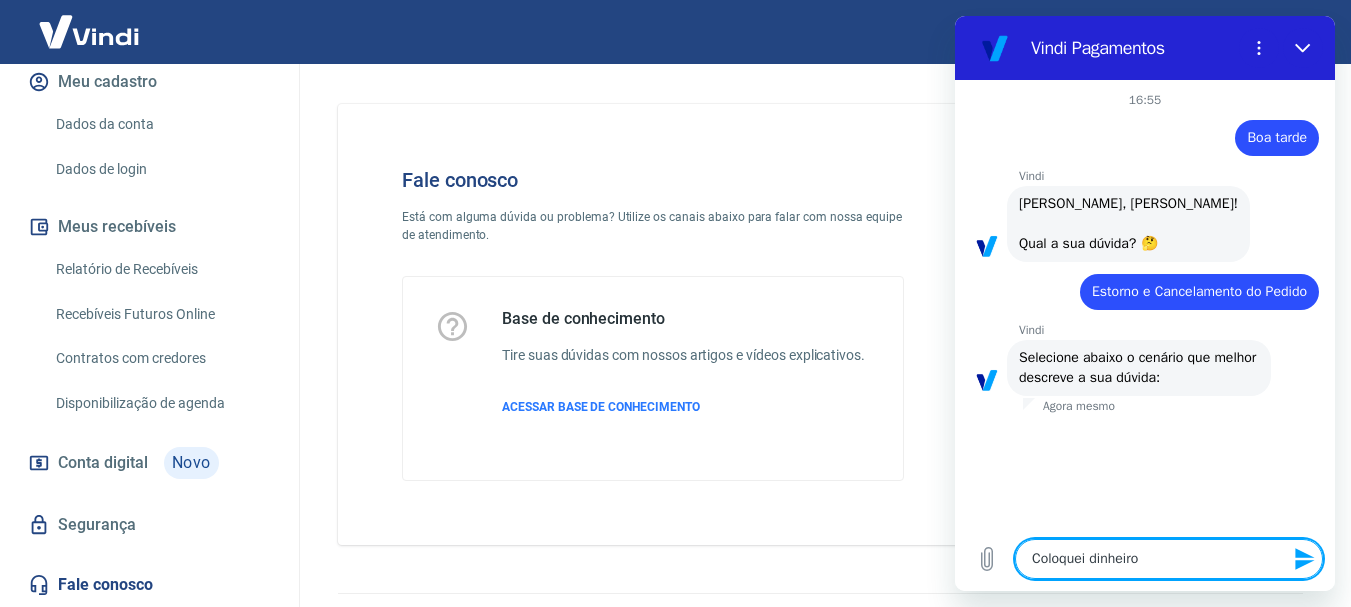 type on "Coloquei dinheiro" 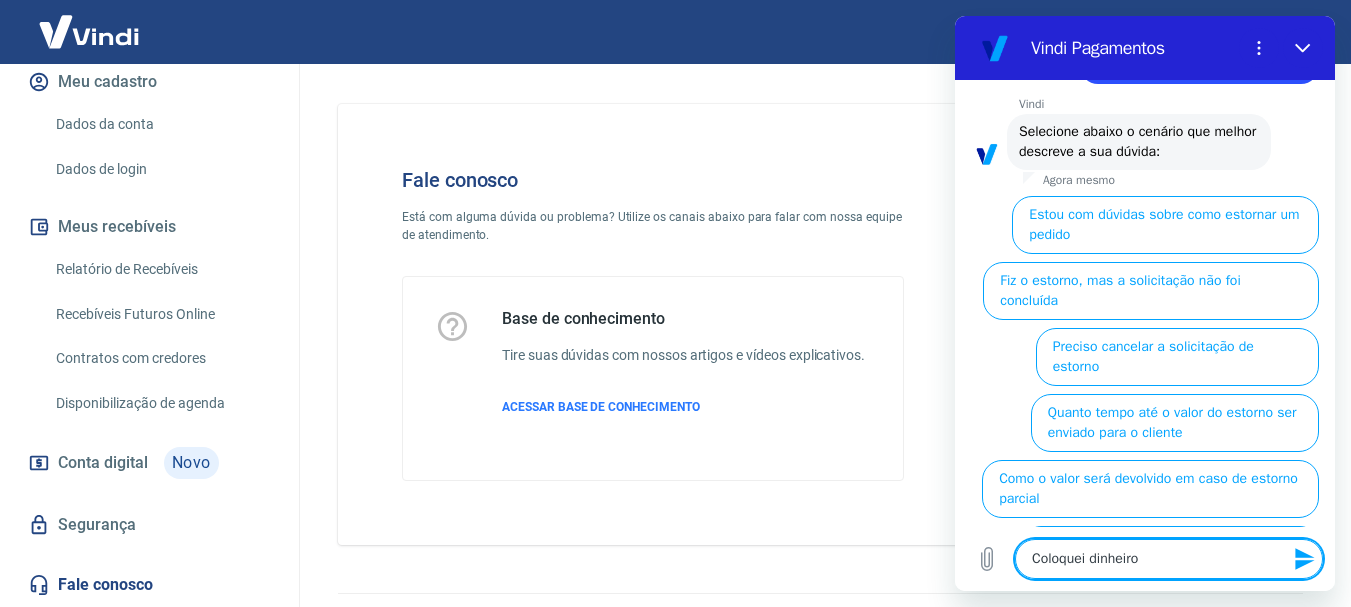 scroll, scrollTop: 228, scrollLeft: 0, axis: vertical 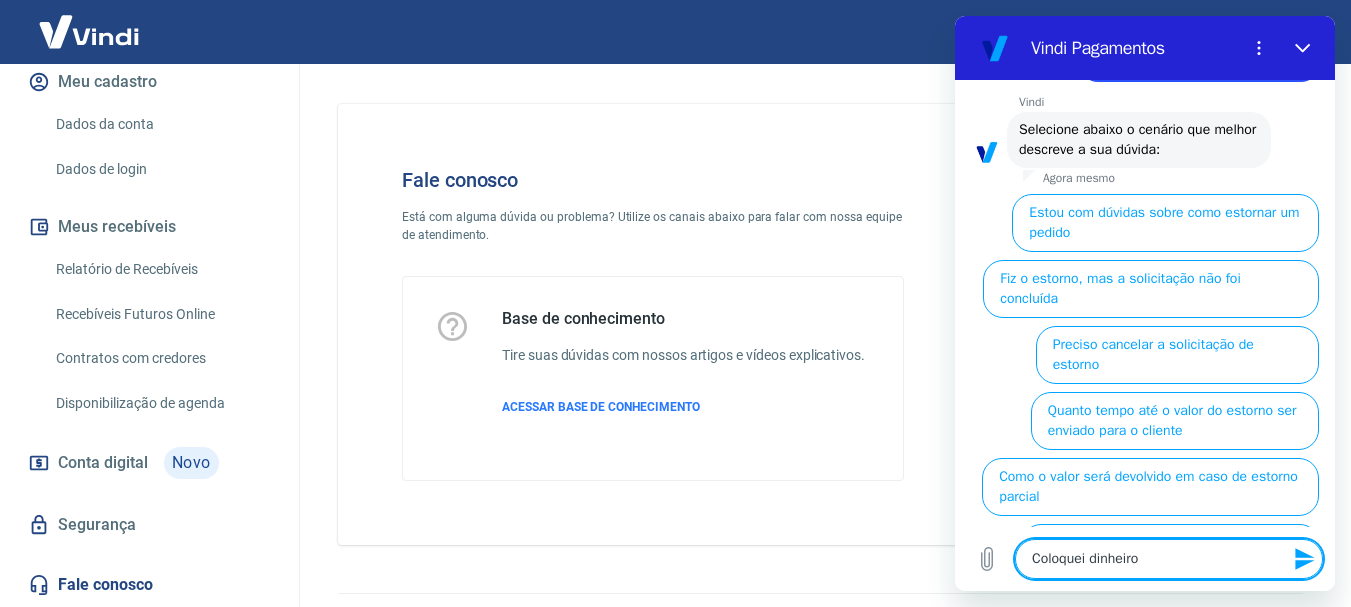 type on "Coloquei dinheir" 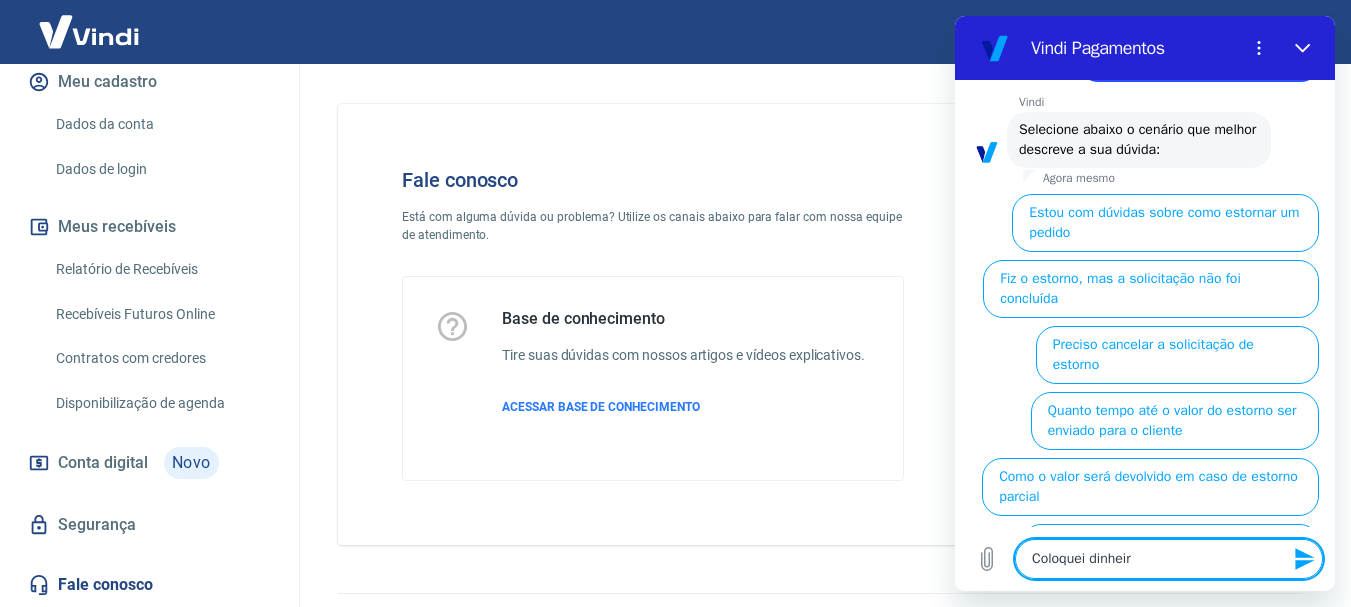 type on "x" 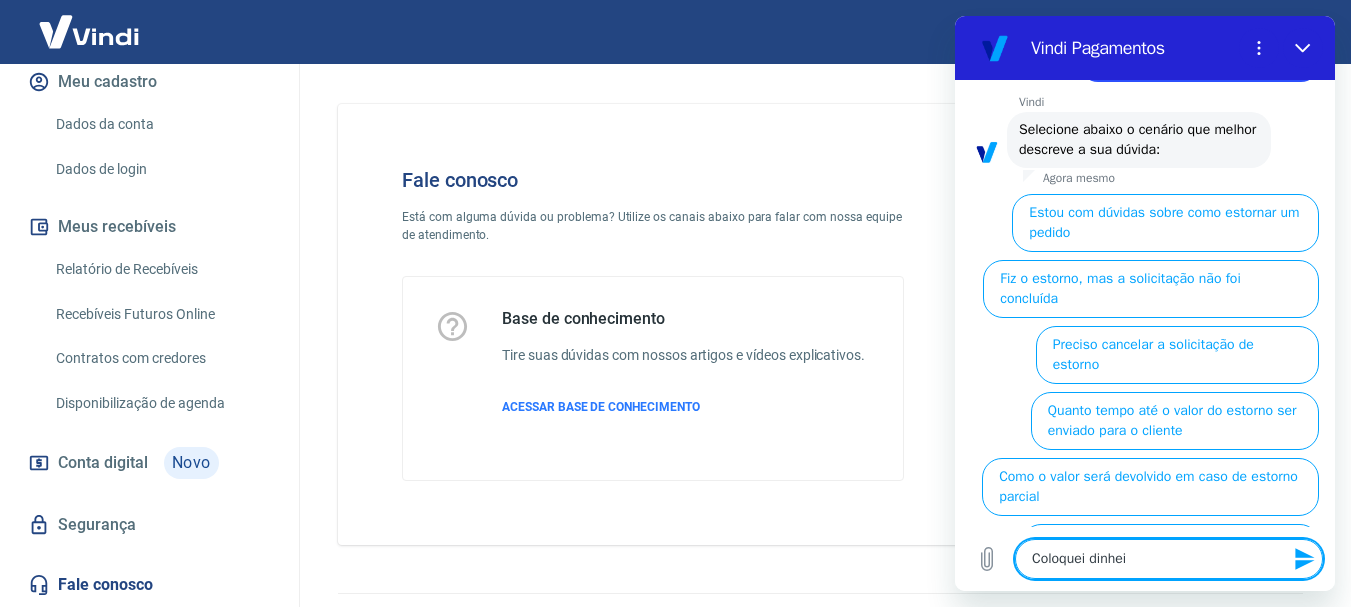 type on "Coloquei dinhe" 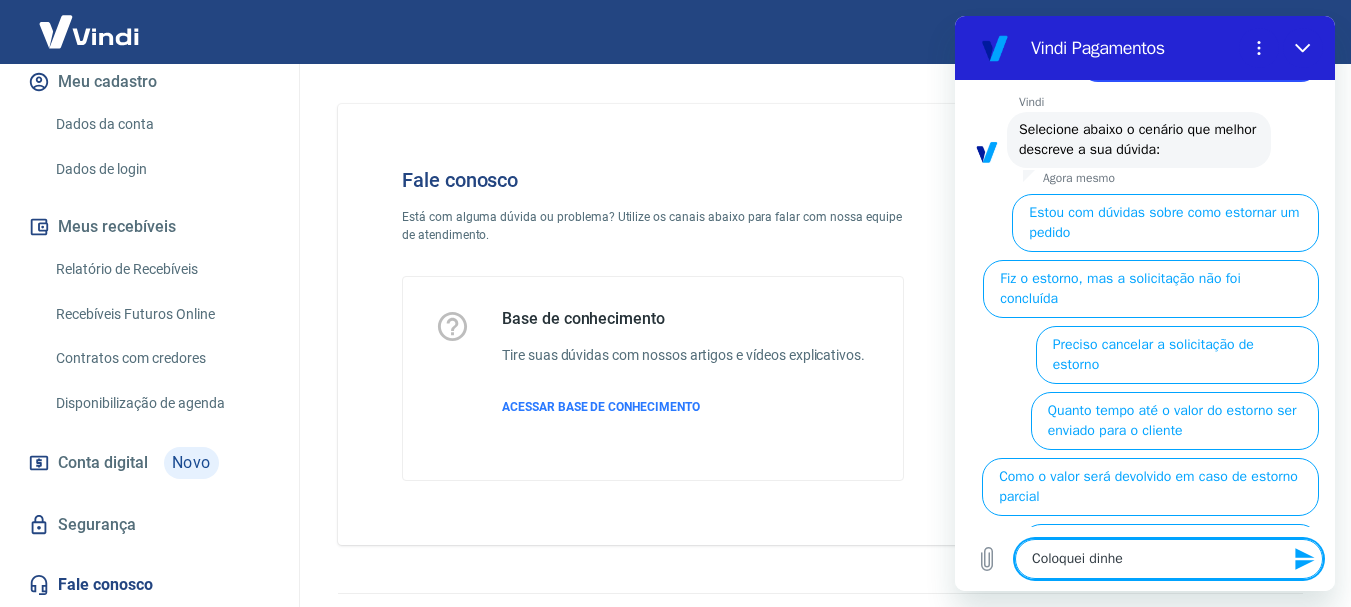 type on "Coloquei dinh" 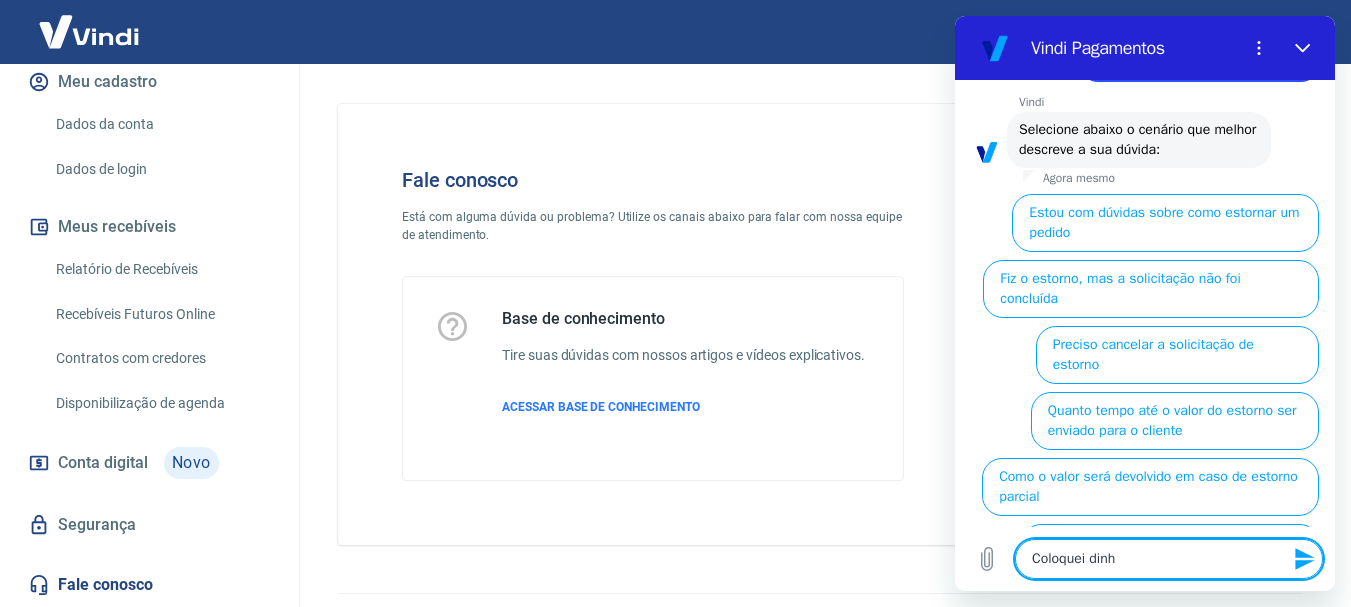 type on "Coloquei din" 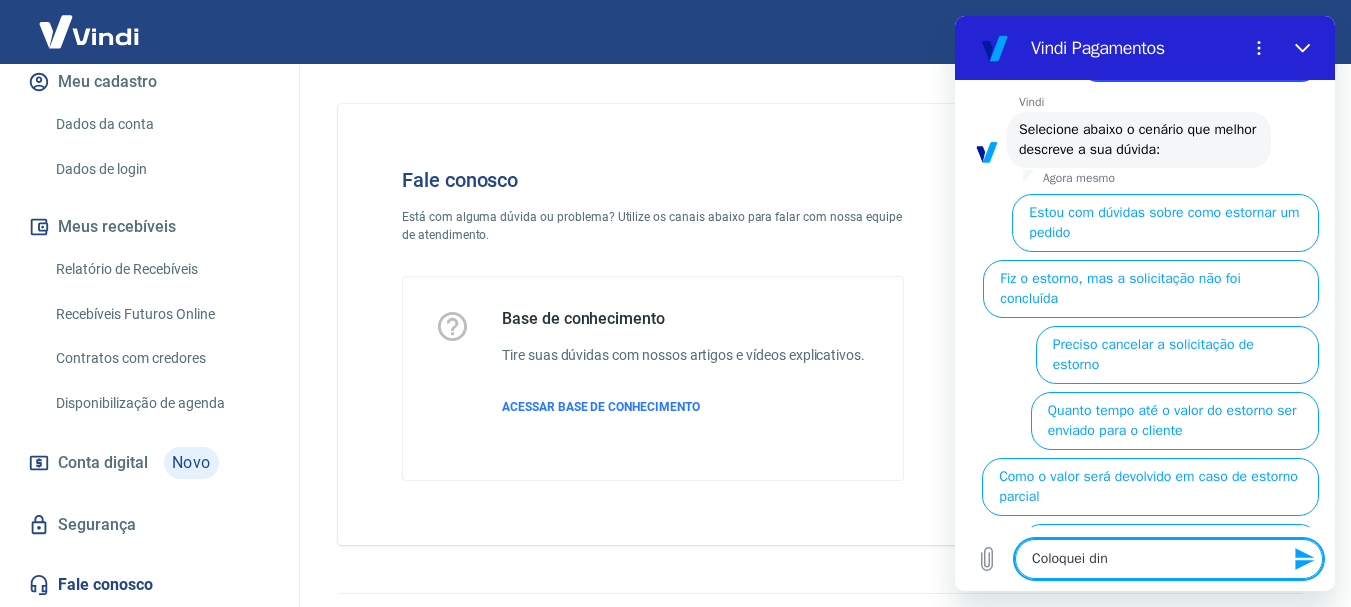 type on "Coloquei di" 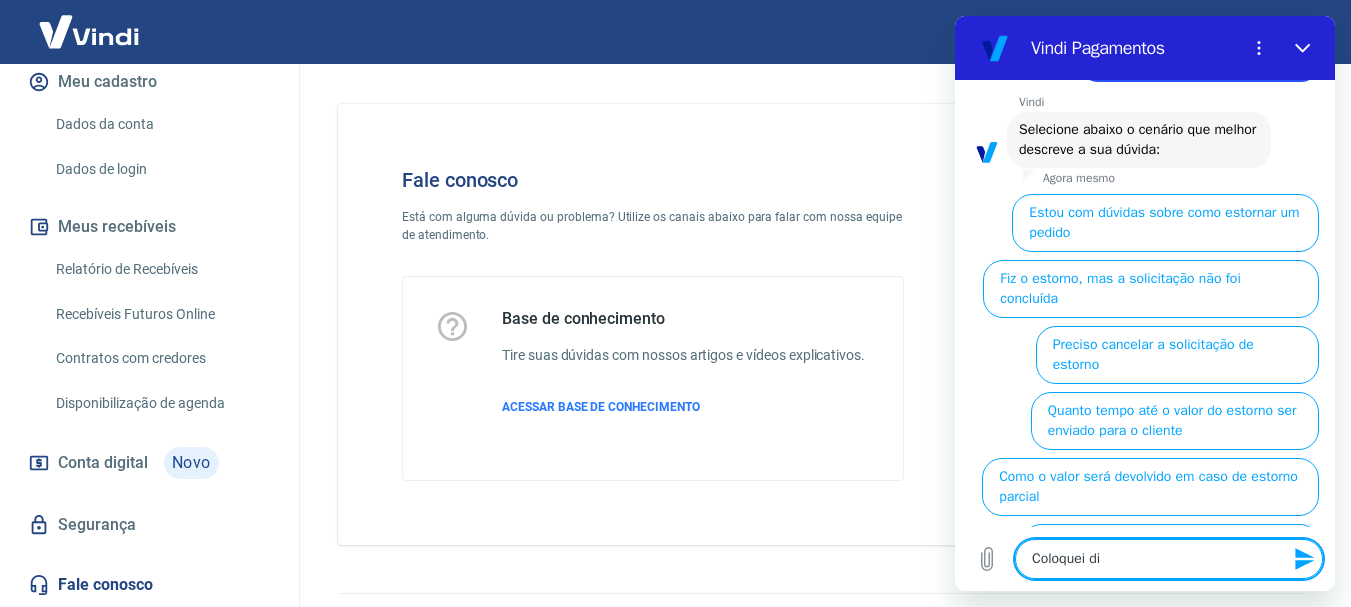 type on "Coloquei d" 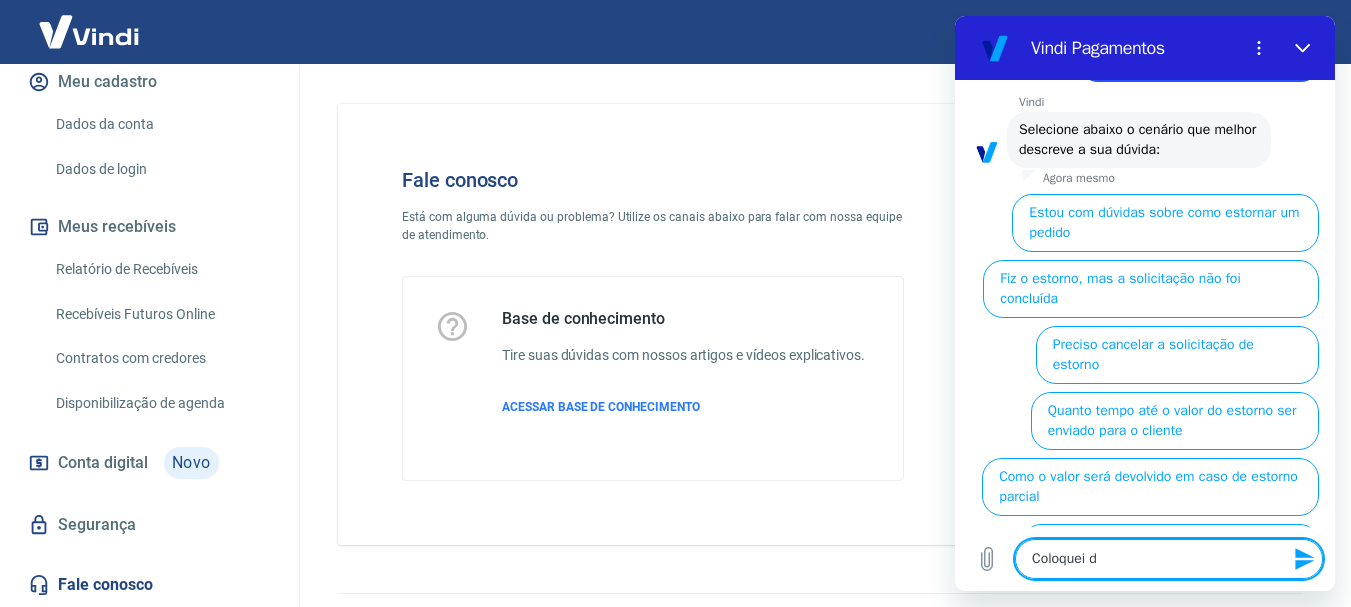 type on "Coloquei" 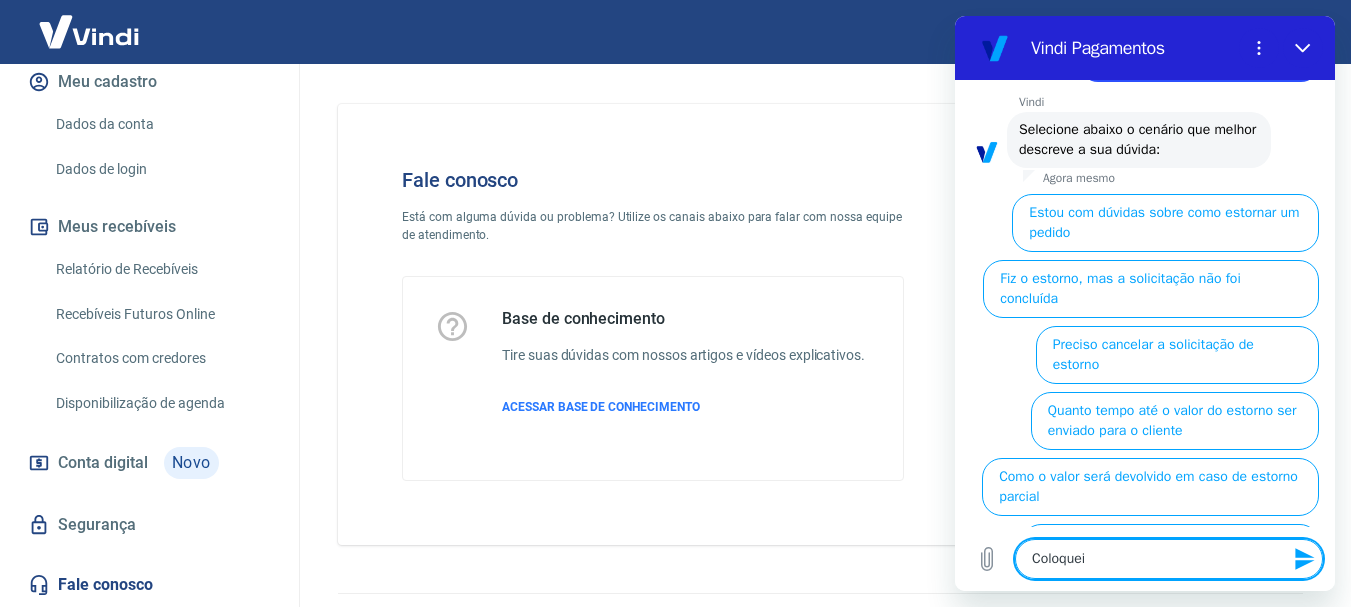 type on "Coloquei" 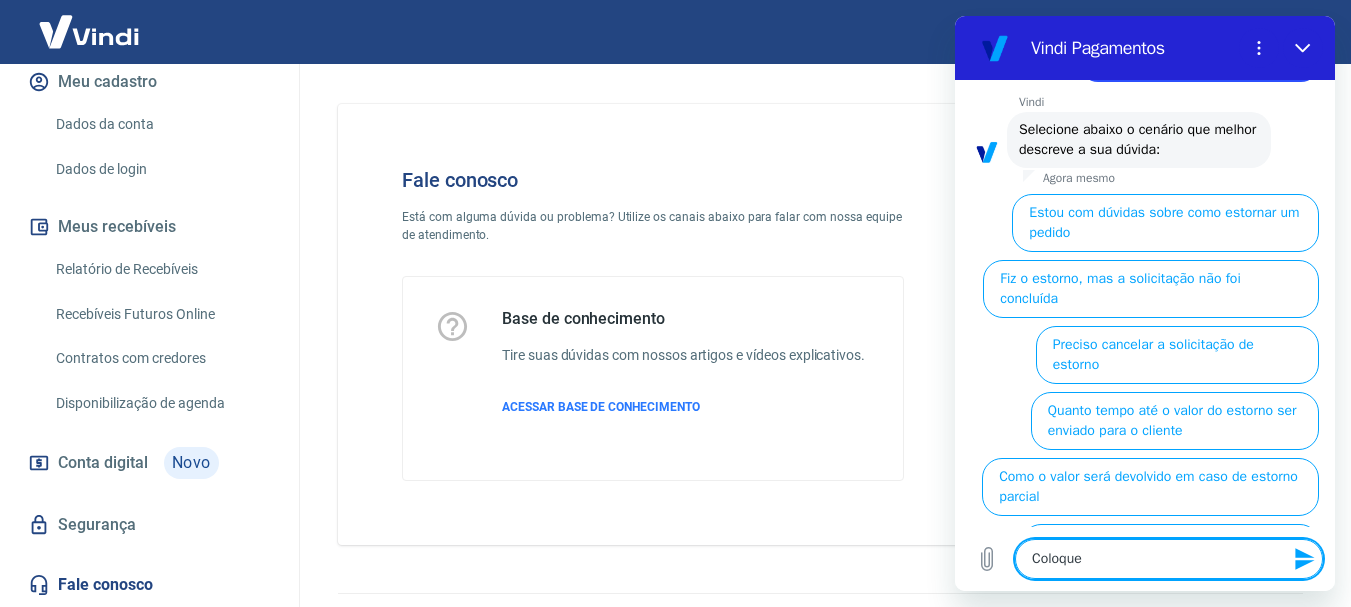 type on "Coloqu" 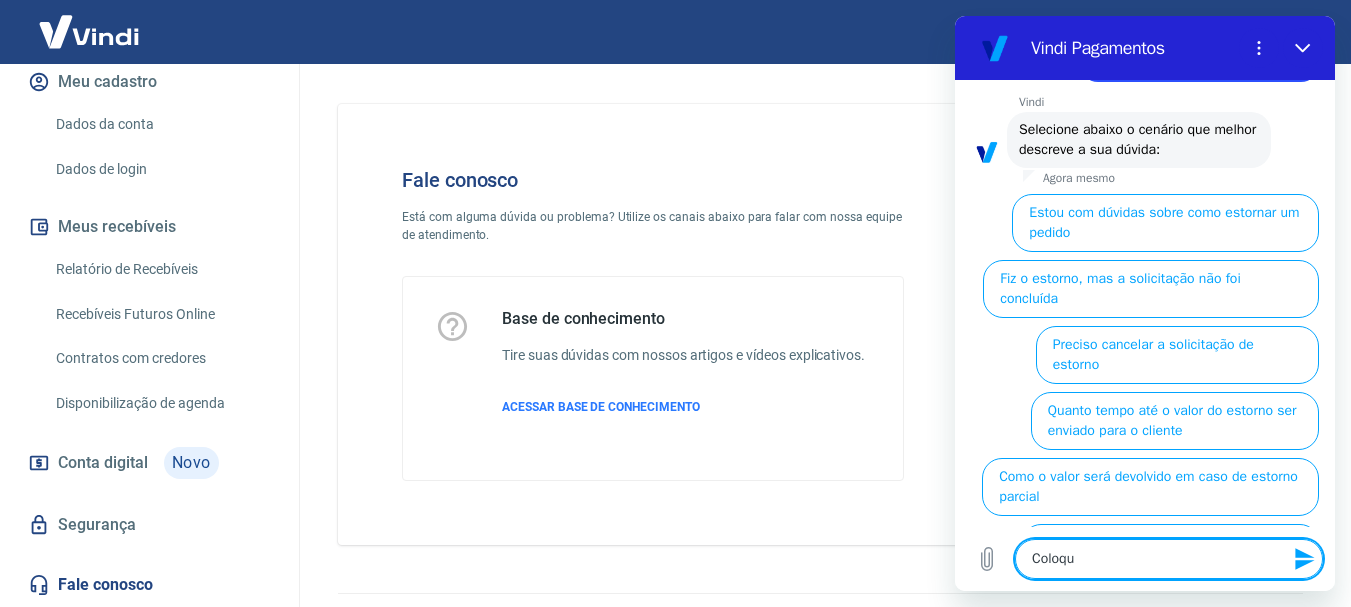 type on "Coloq" 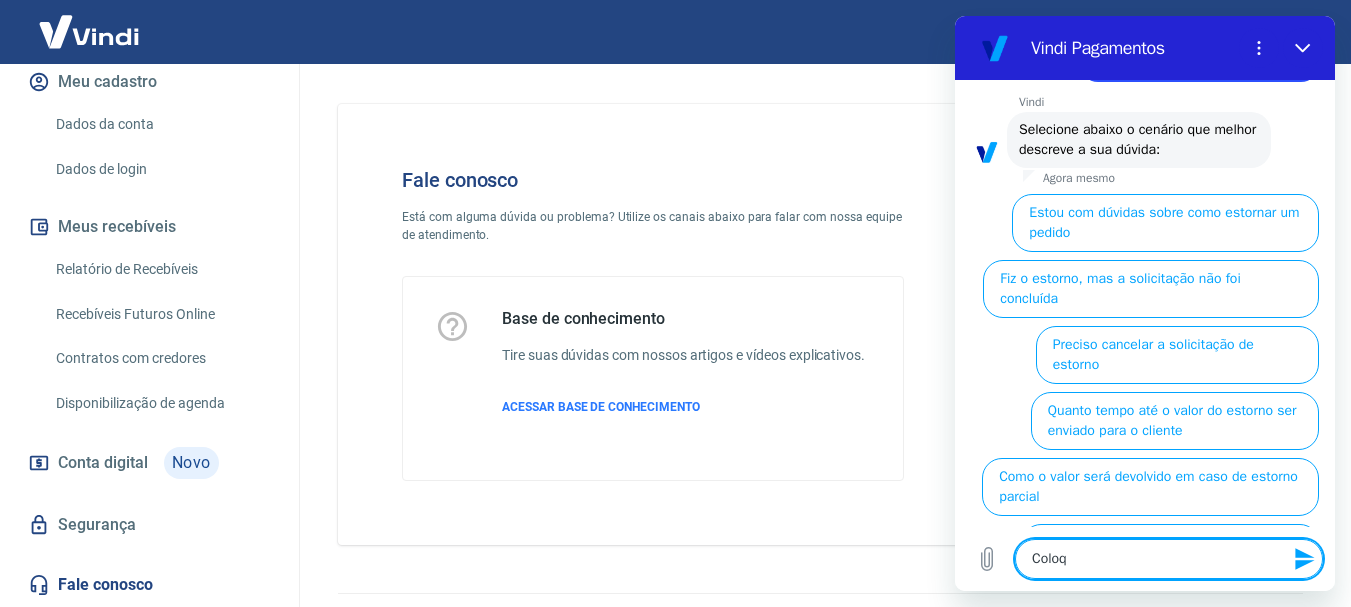 type on "Colo" 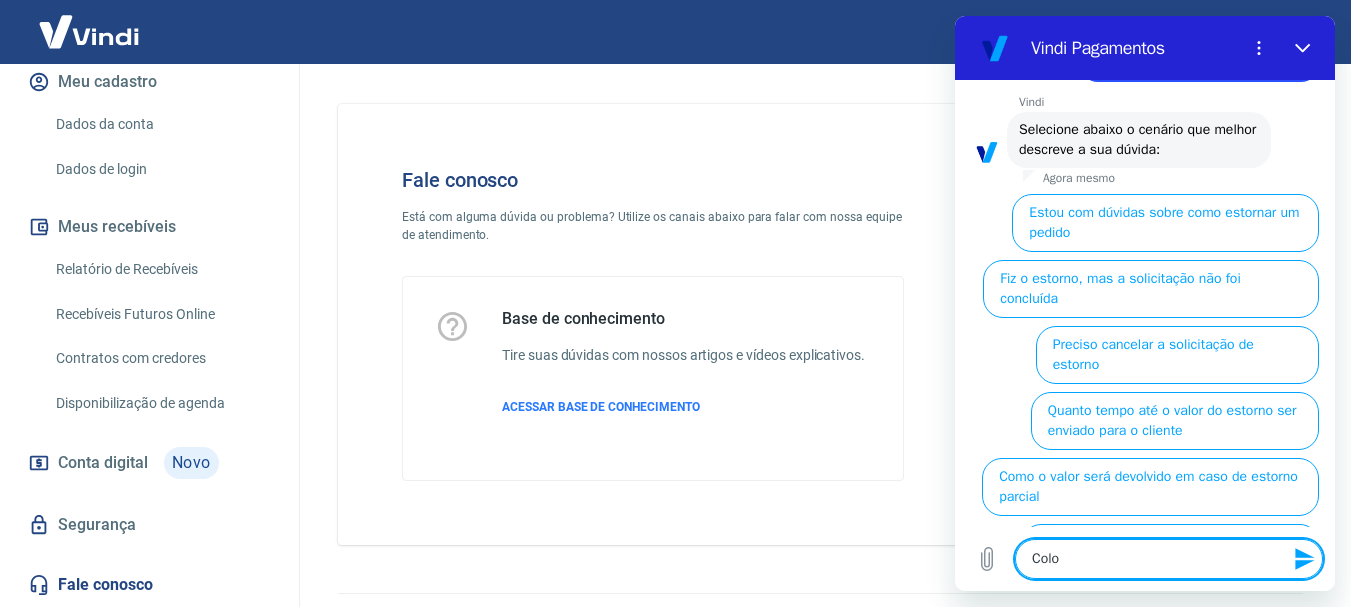 type on "Col" 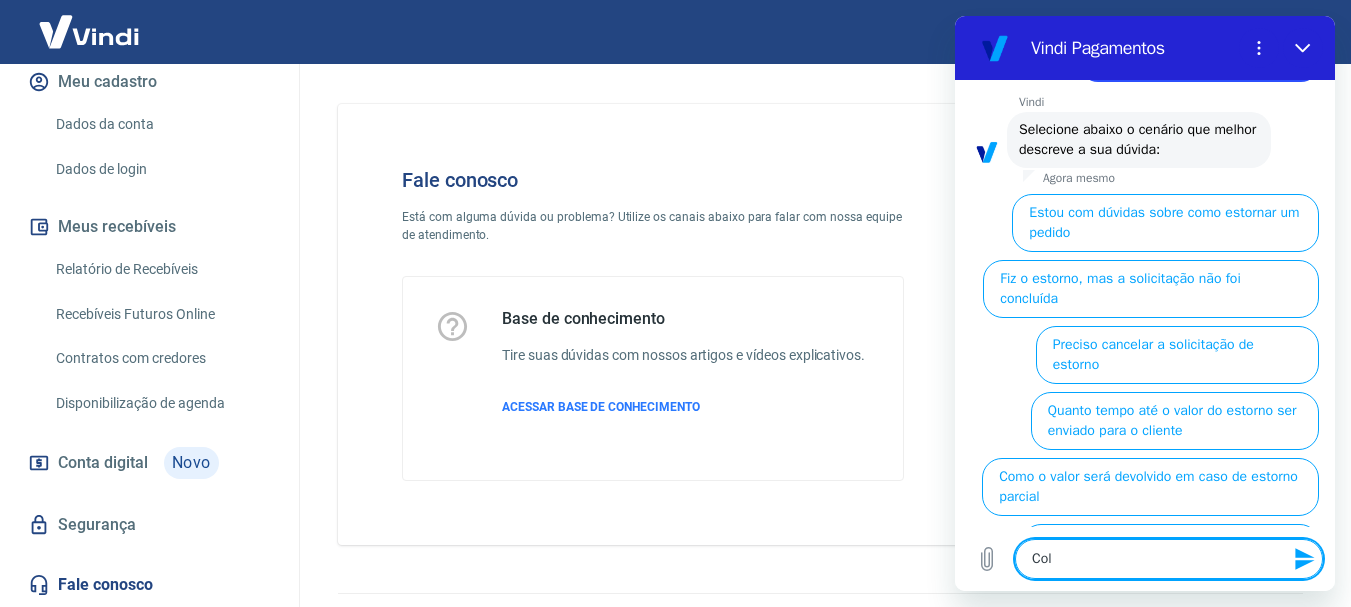 type on "Co" 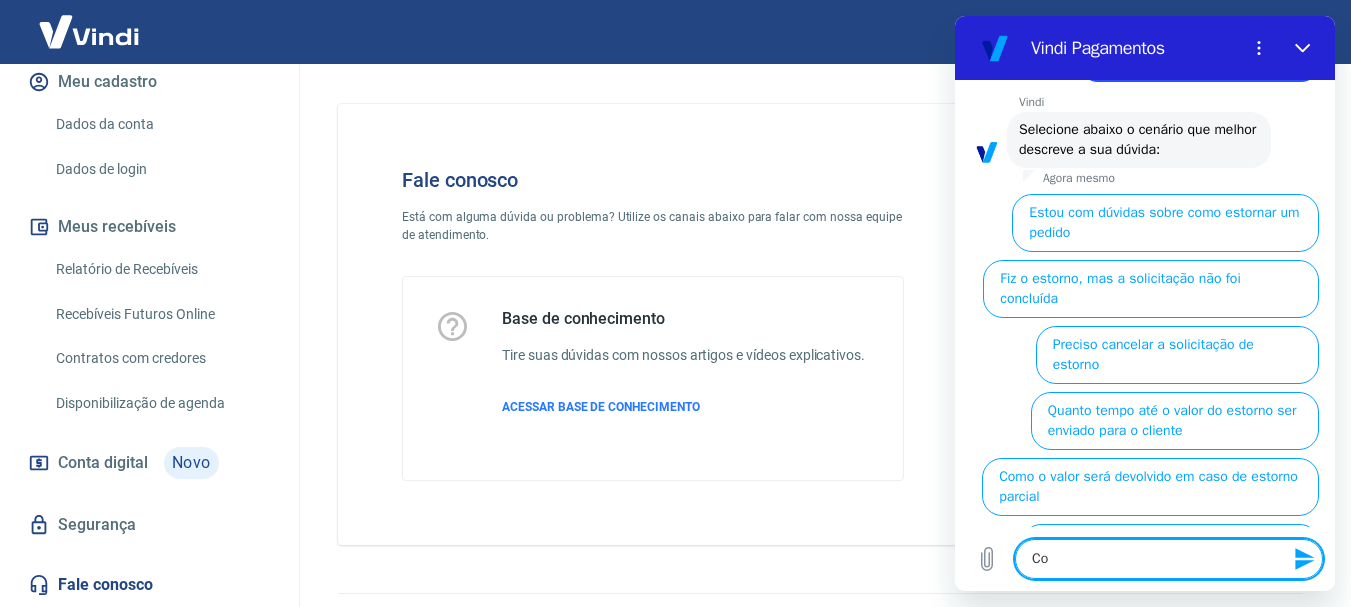 type on "C" 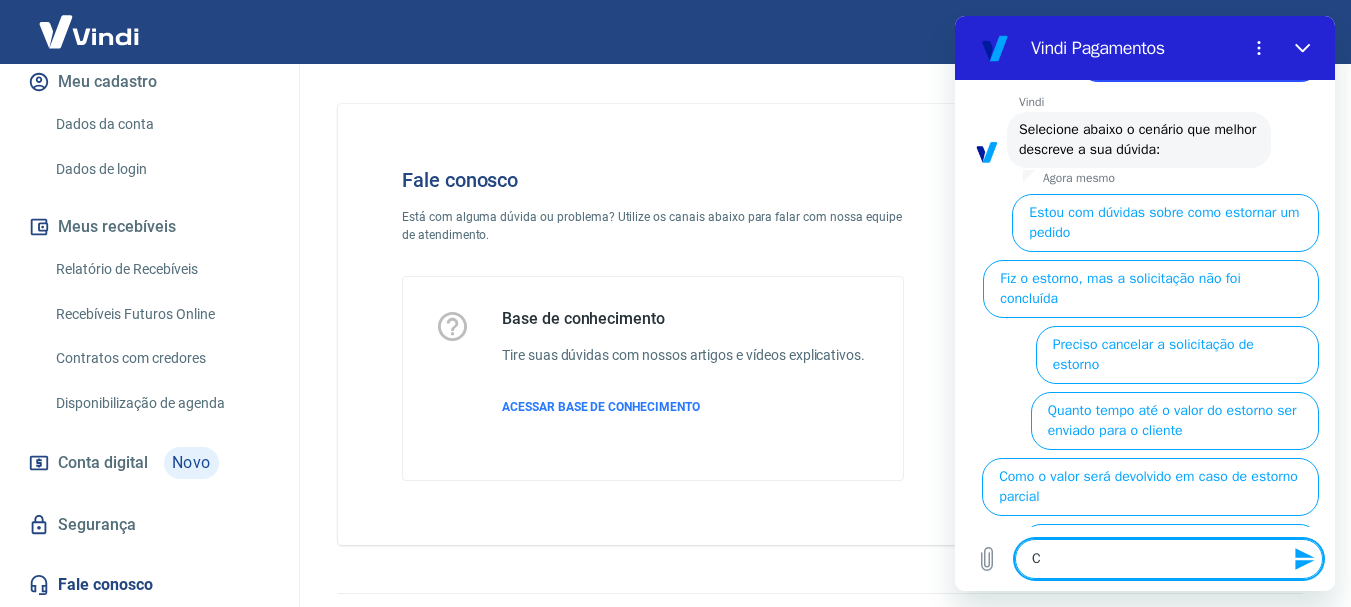 type 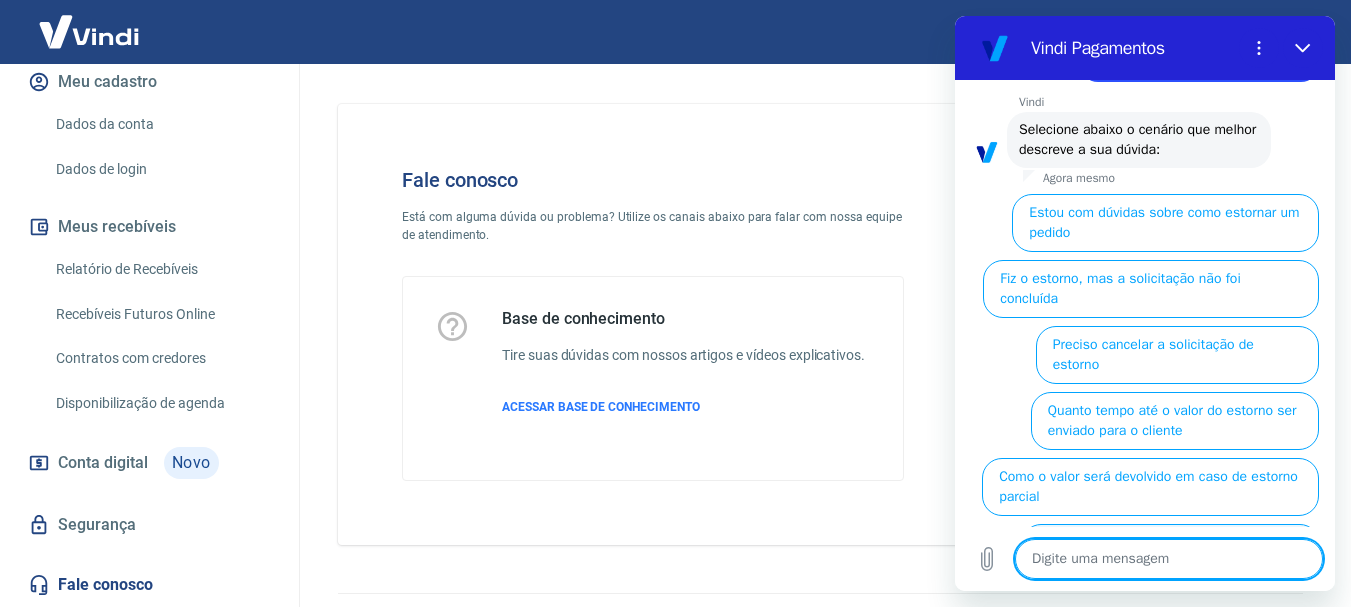 type 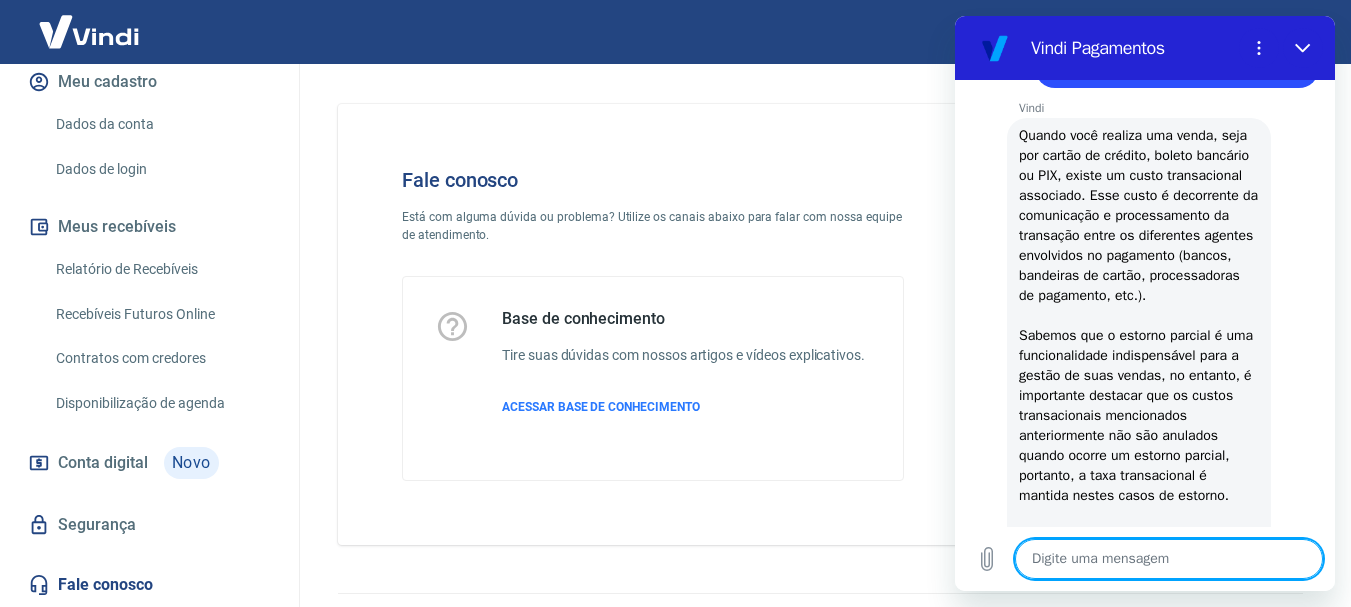 scroll, scrollTop: 204, scrollLeft: 0, axis: vertical 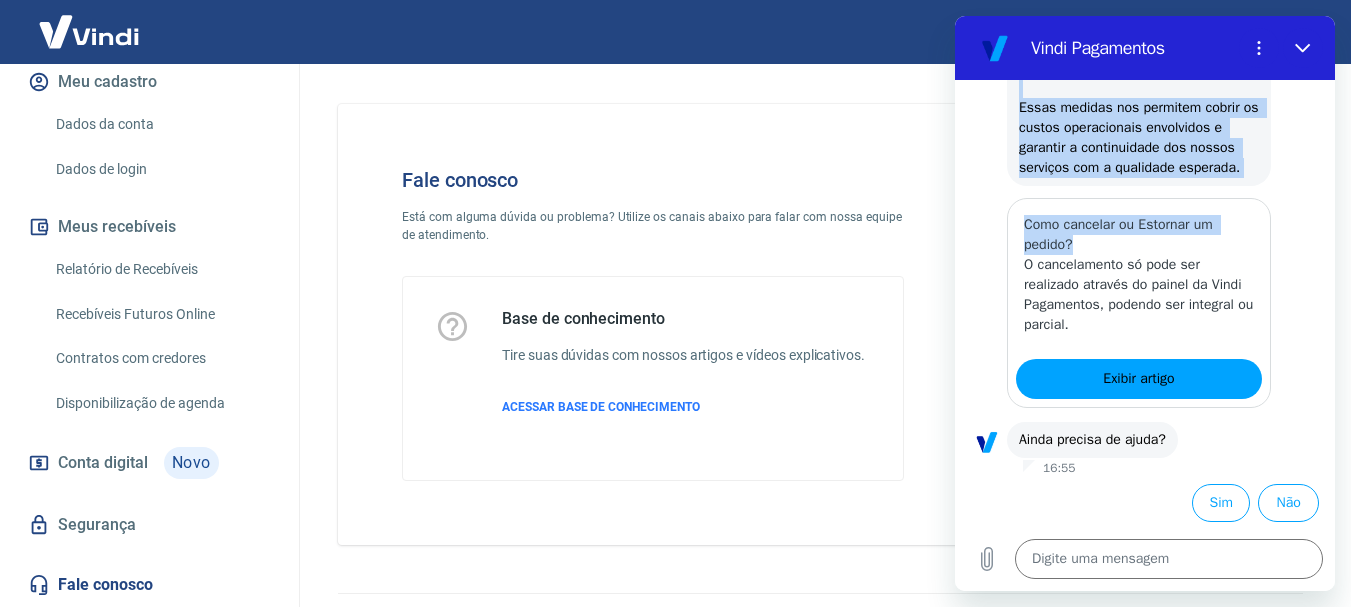 drag, startPoint x: 1019, startPoint y: 306, endPoint x: 1116, endPoint y: 204, distance: 140.75865 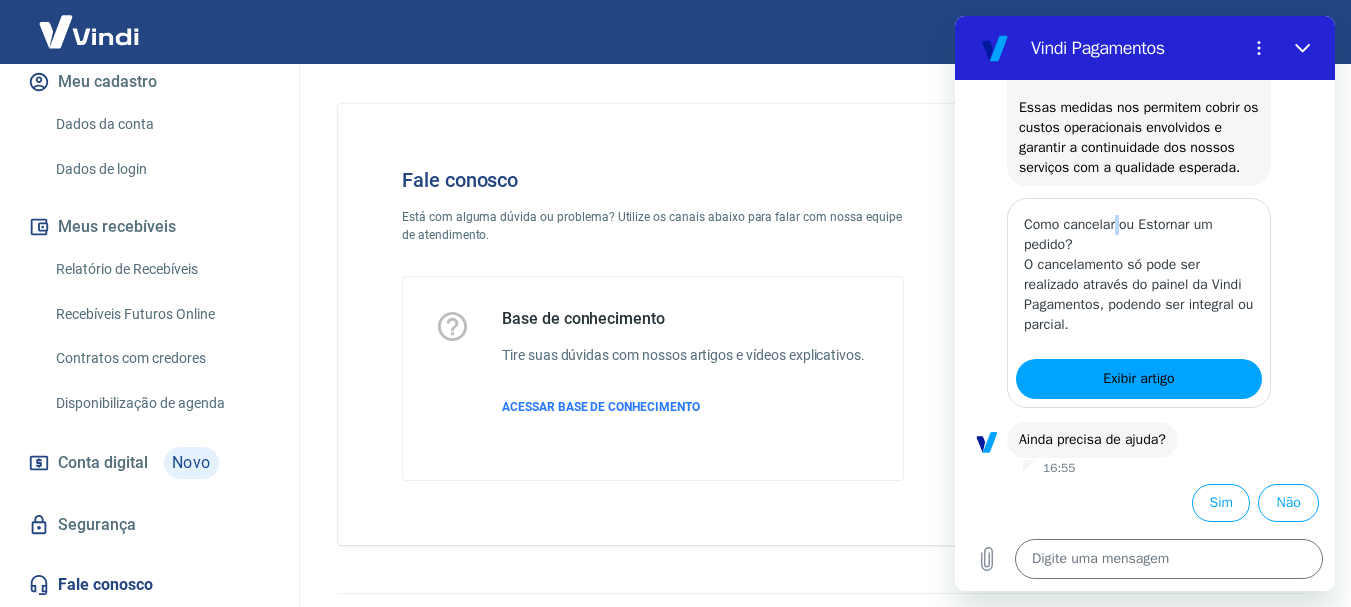 click on "Como cancelar ou Estornar um pedido? O cancelamento só pode ser realizado através do painel da Vindi Pagamentos, podendo ser integral ou parcial." at bounding box center [1139, 275] 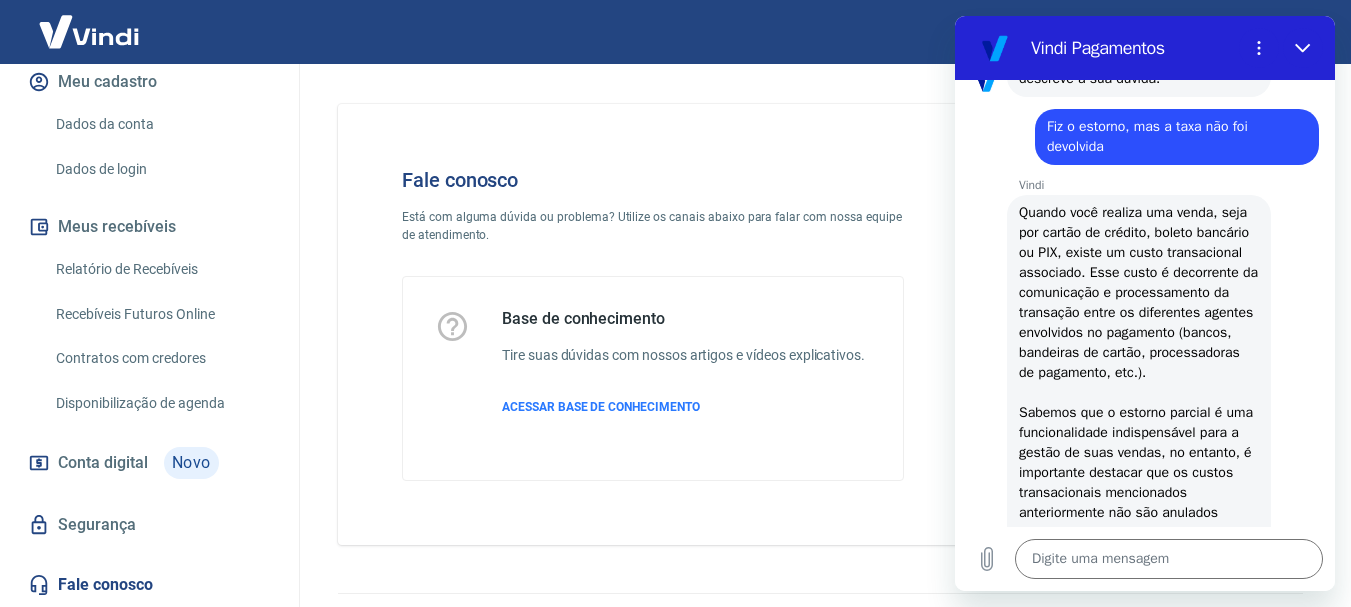 scroll, scrollTop: 300, scrollLeft: 0, axis: vertical 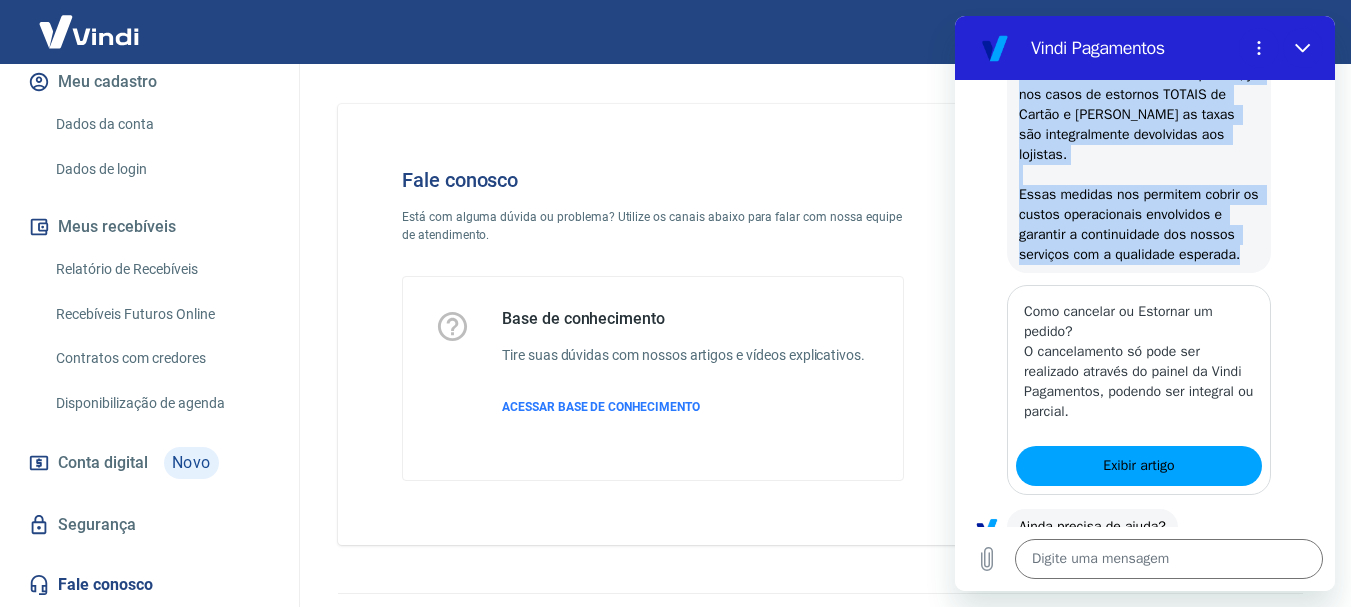 drag, startPoint x: 1019, startPoint y: 213, endPoint x: 1245, endPoint y: 301, distance: 242.52835 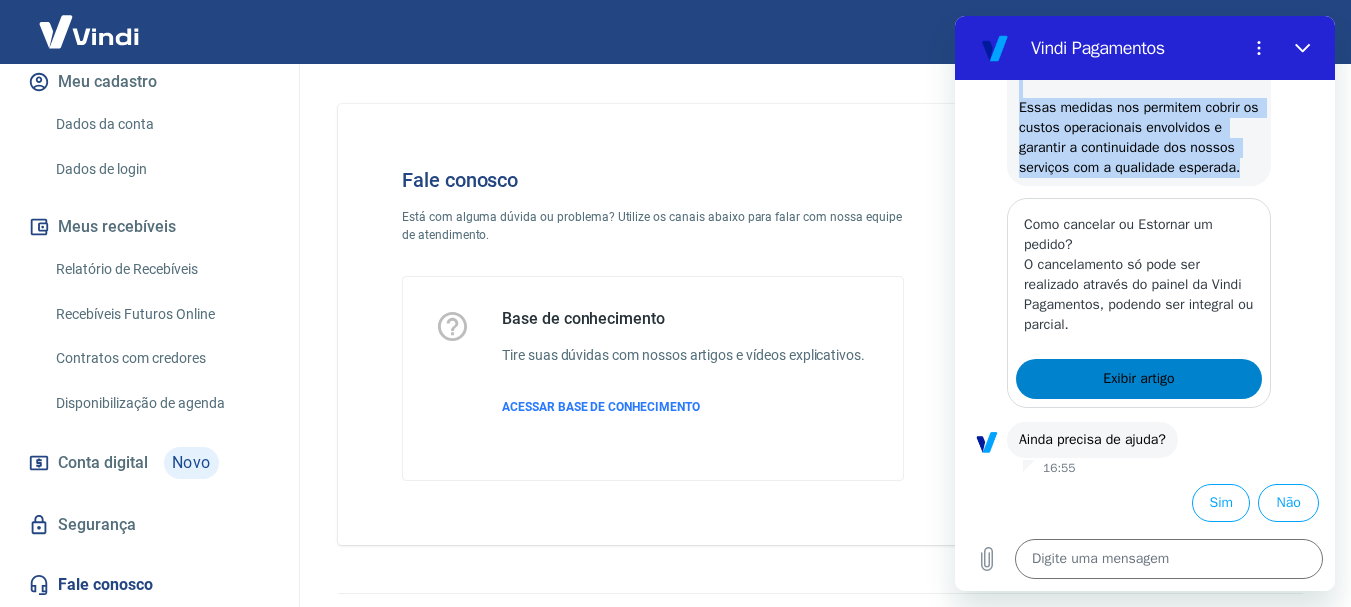 scroll, scrollTop: 1004, scrollLeft: 0, axis: vertical 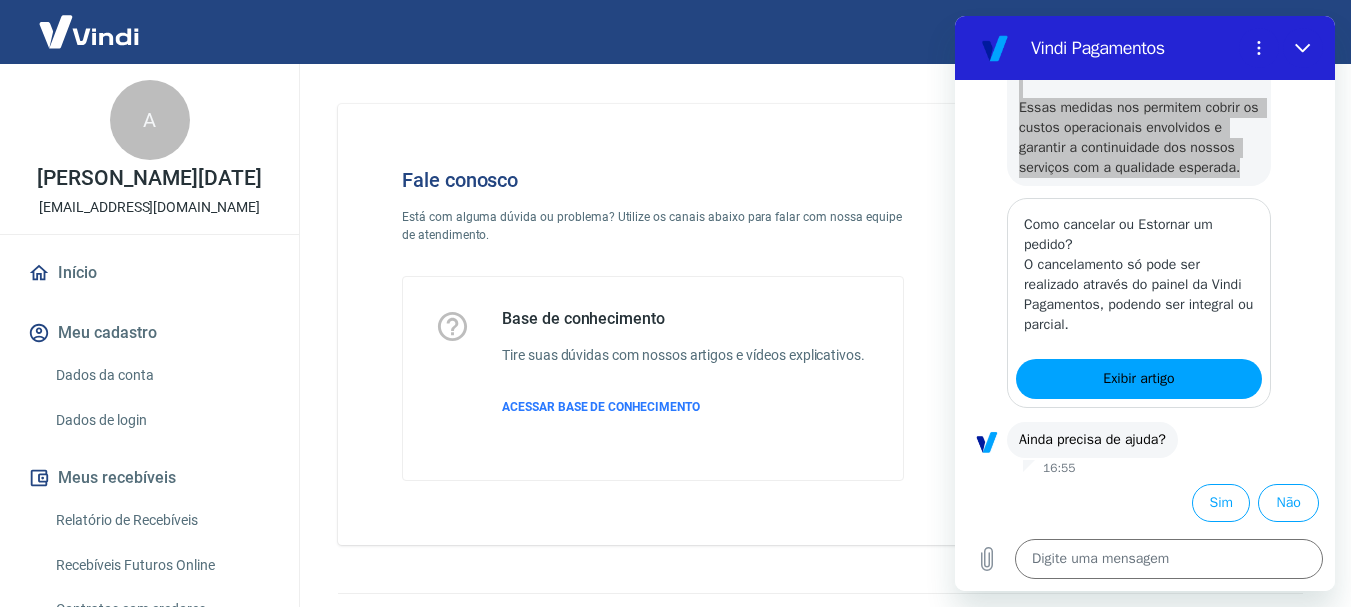 click on "Início" at bounding box center [149, 273] 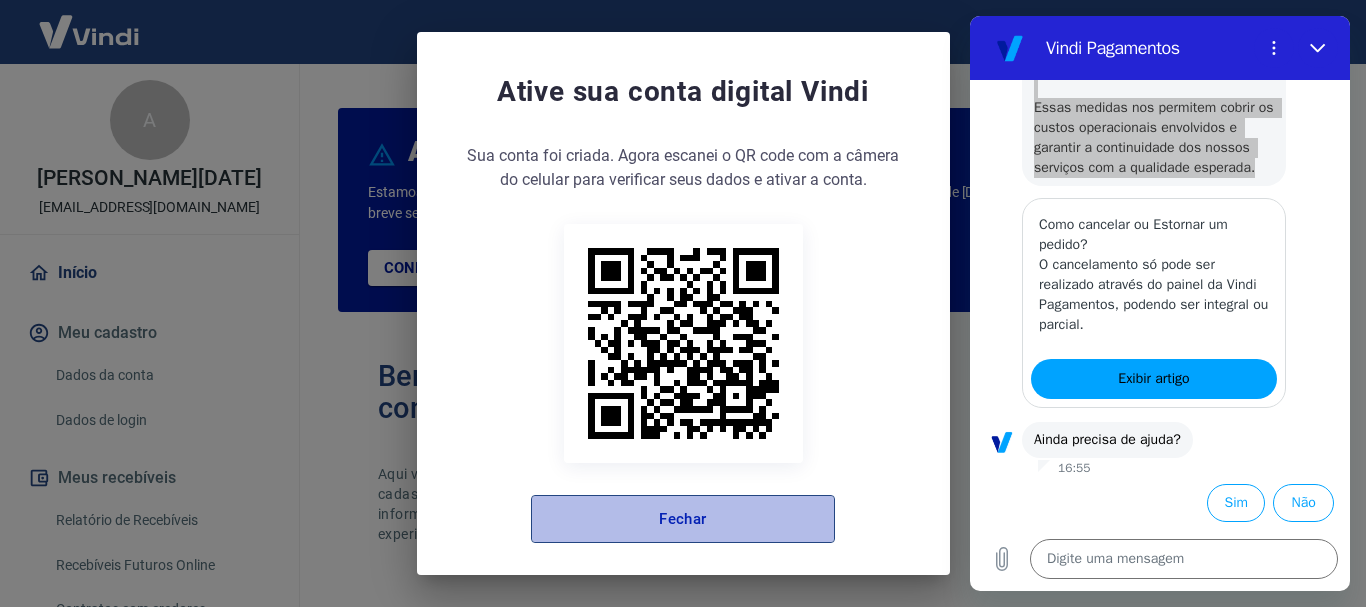 click on "Fechar" at bounding box center [683, 519] 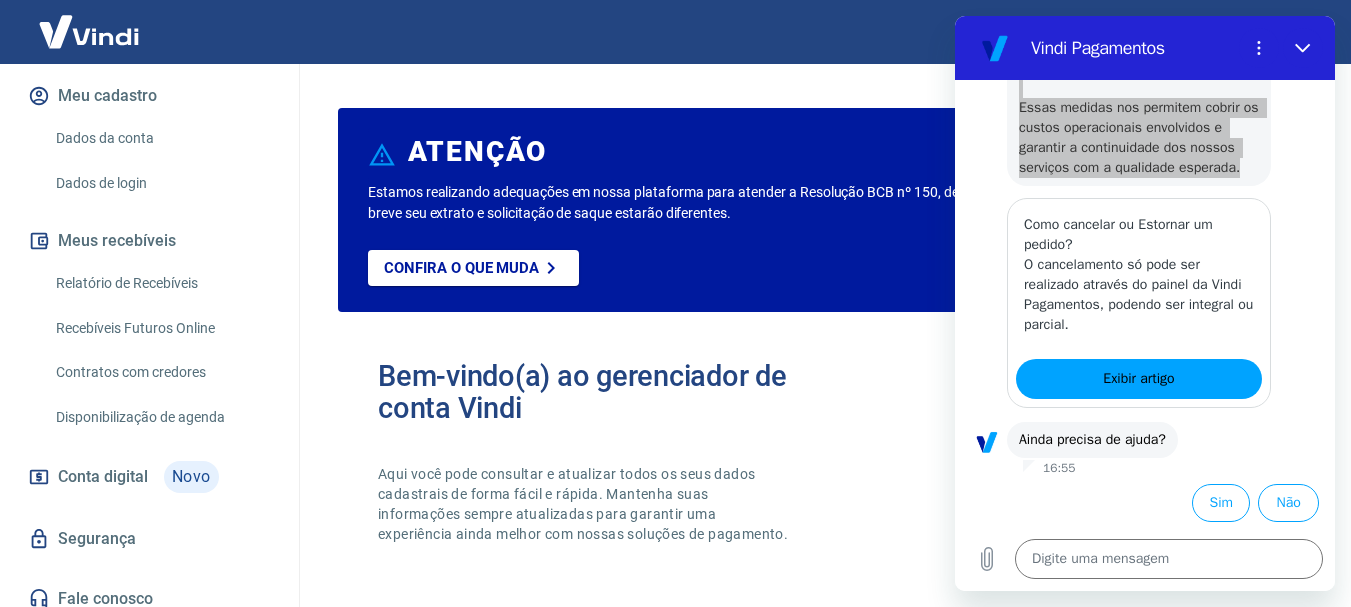 scroll, scrollTop: 251, scrollLeft: 0, axis: vertical 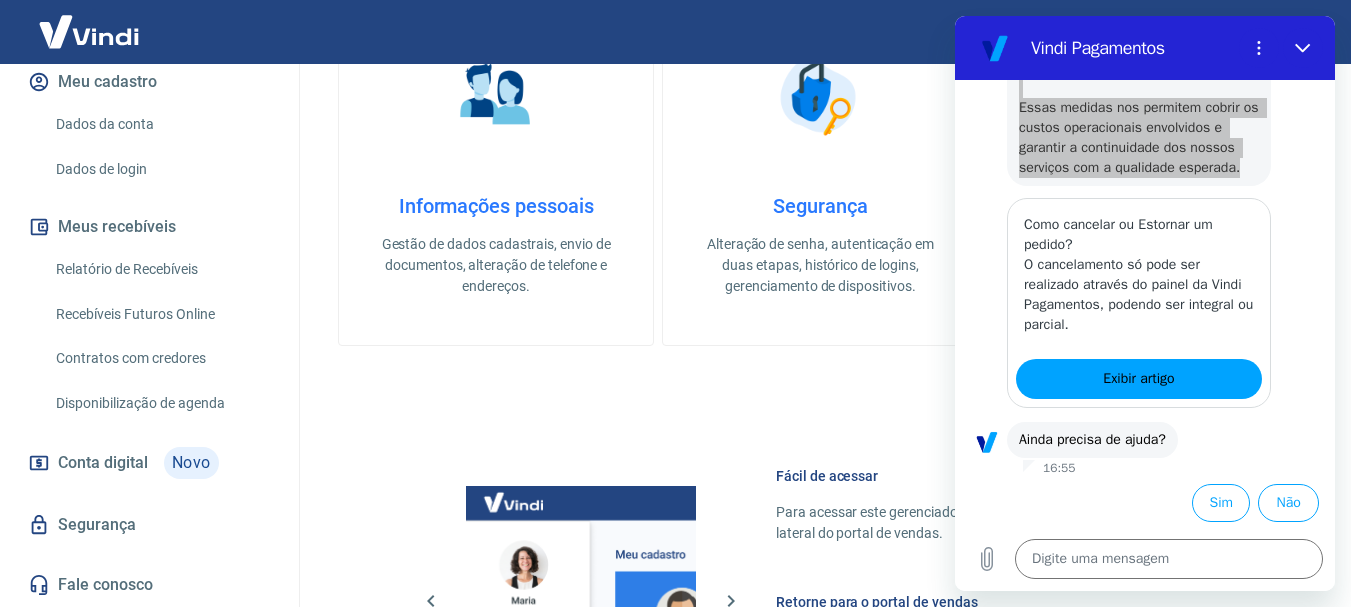 type on "x" 